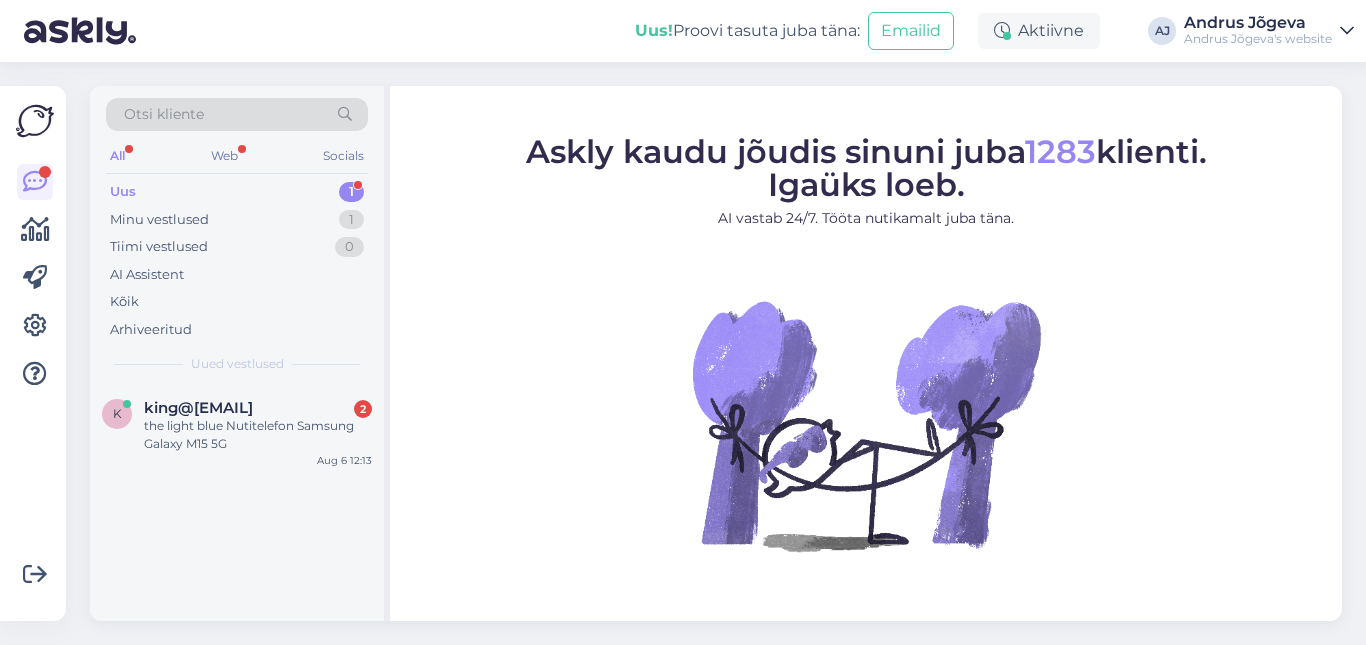 scroll, scrollTop: 0, scrollLeft: 0, axis: both 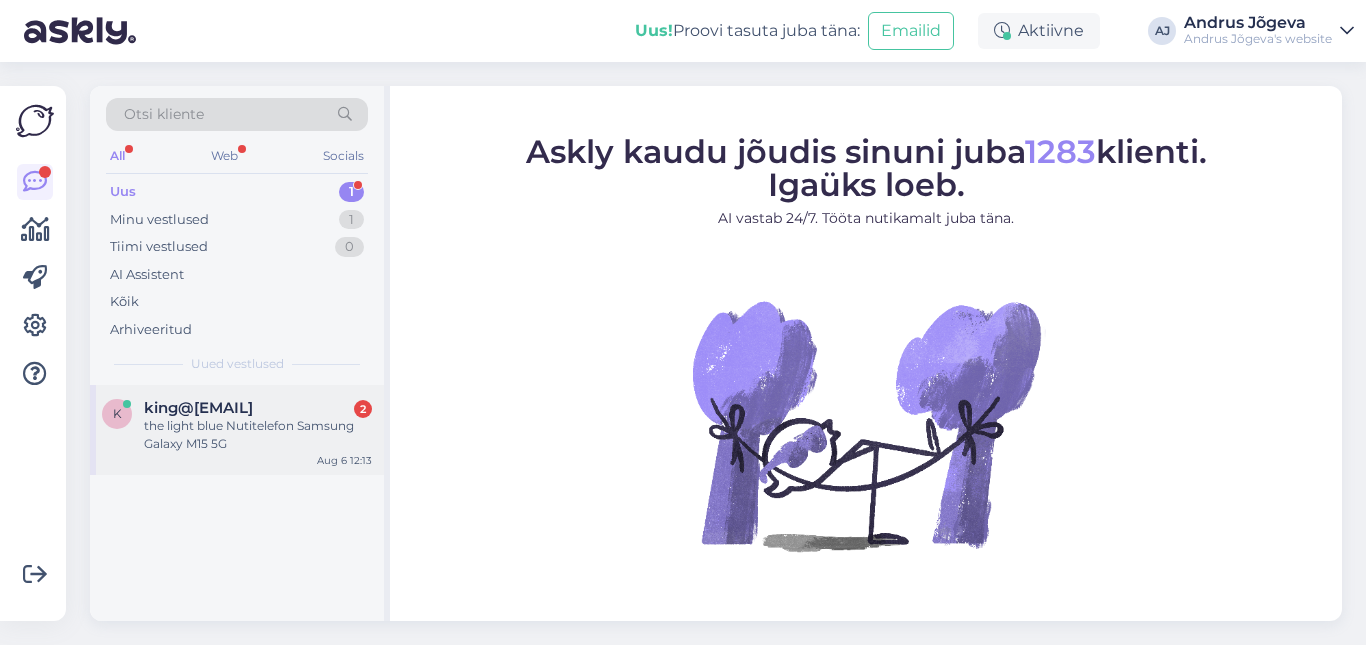 click on "king@[EMAIL]" at bounding box center (198, 408) 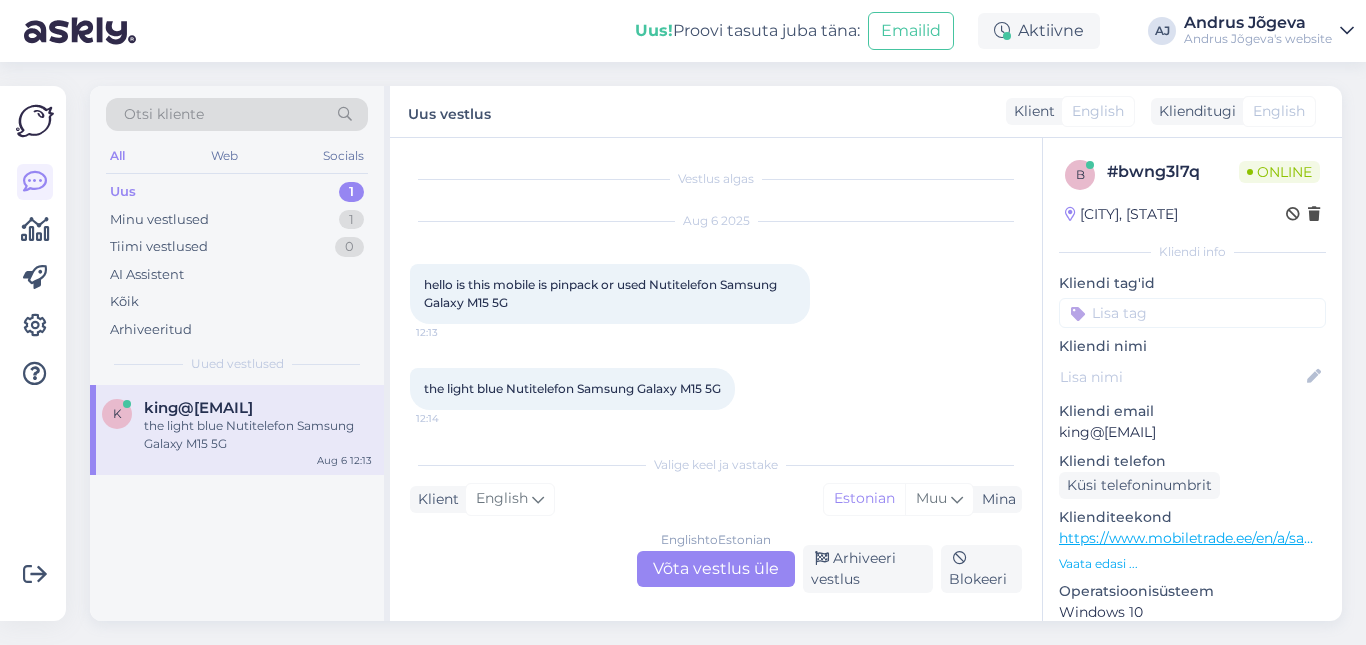 scroll, scrollTop: 6, scrollLeft: 0, axis: vertical 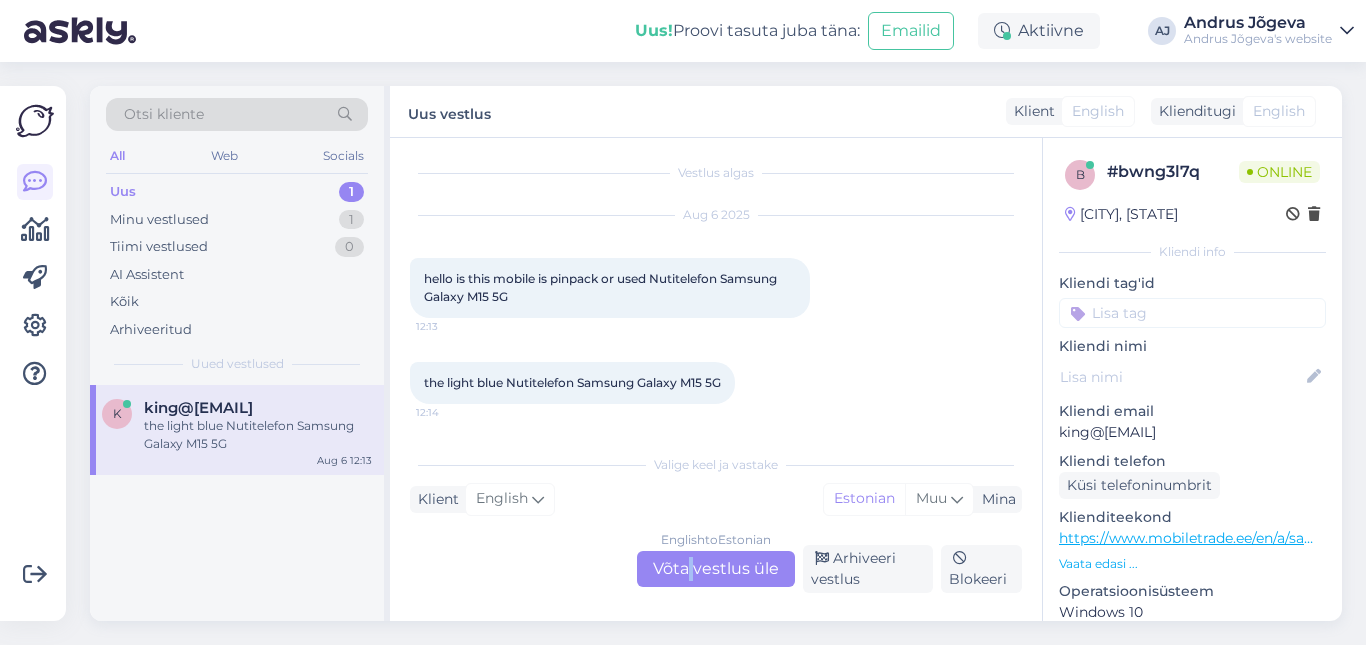 click on "English to Estonian Võta vestlus üle" at bounding box center (716, 569) 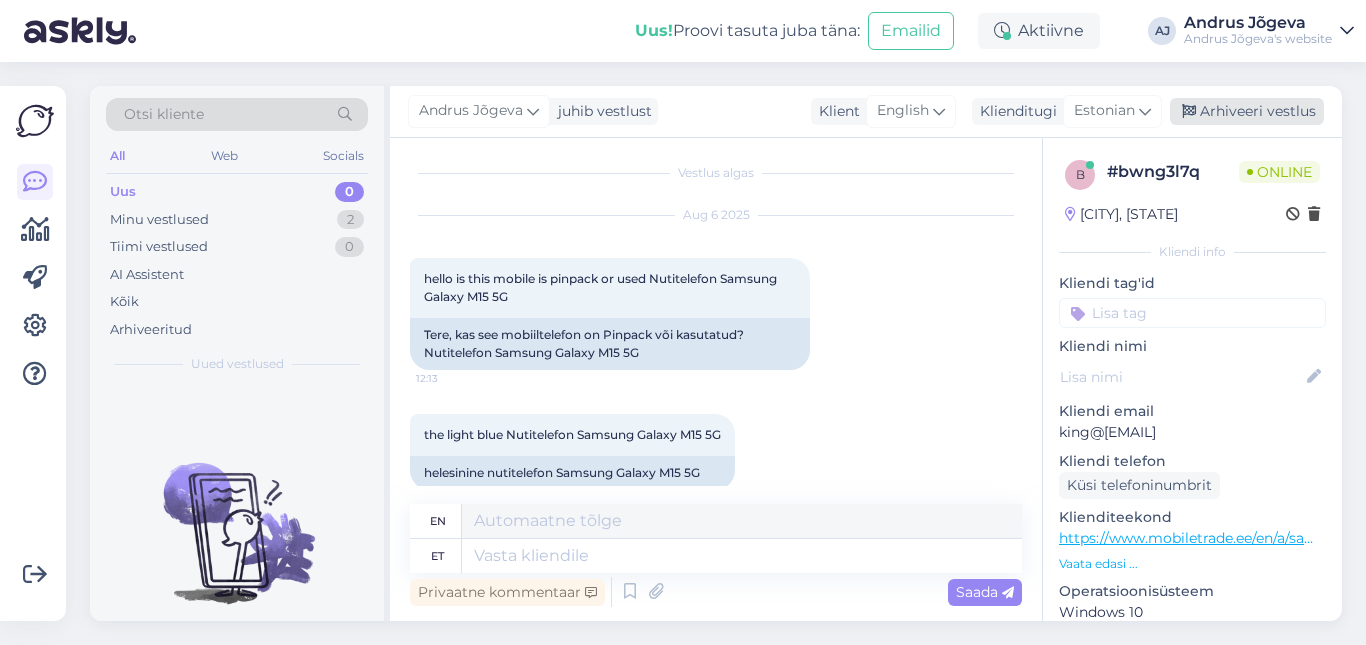 click on "Arhiveeri vestlus" at bounding box center [1247, 111] 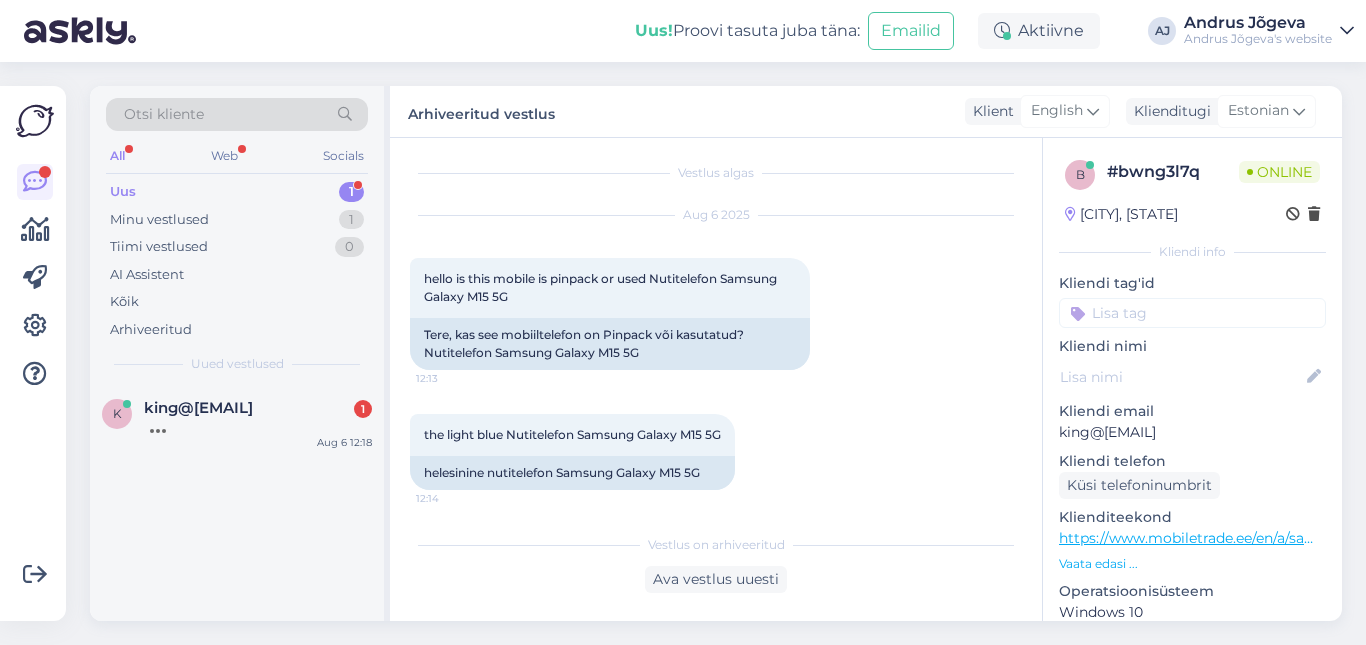 scroll, scrollTop: 98, scrollLeft: 0, axis: vertical 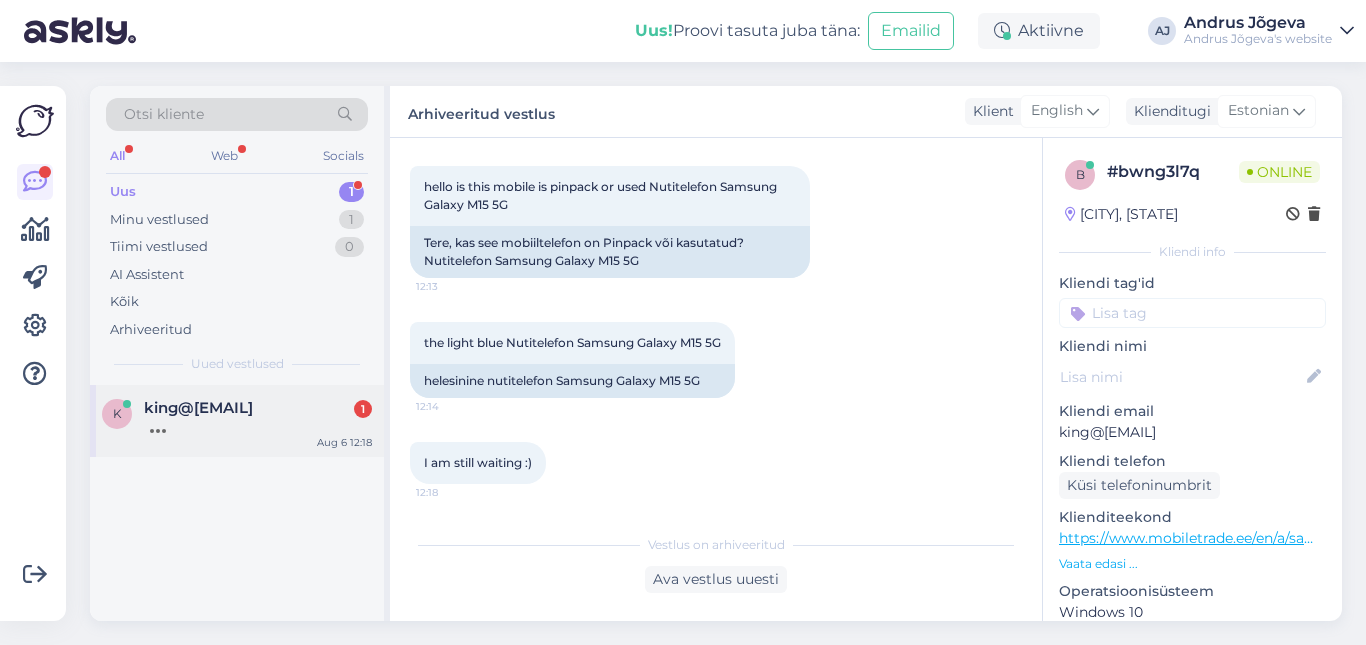 click on "king@[EMAIL]" at bounding box center (198, 408) 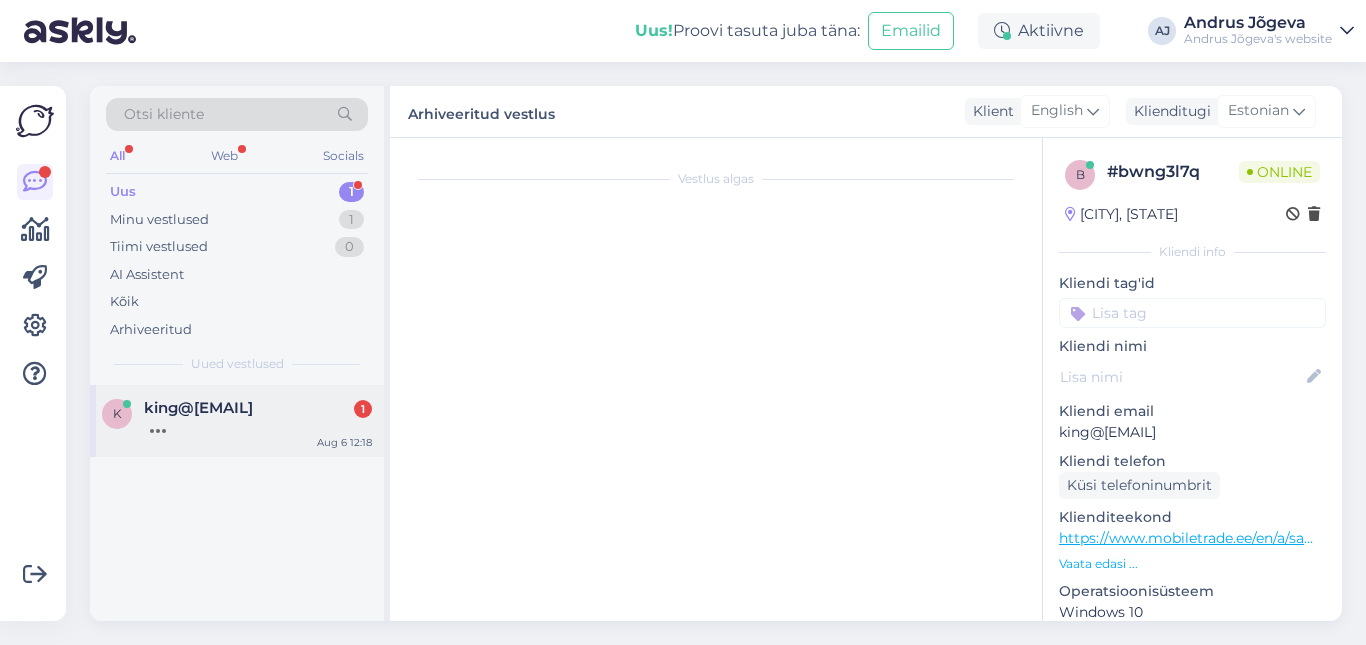 scroll, scrollTop: 178, scrollLeft: 0, axis: vertical 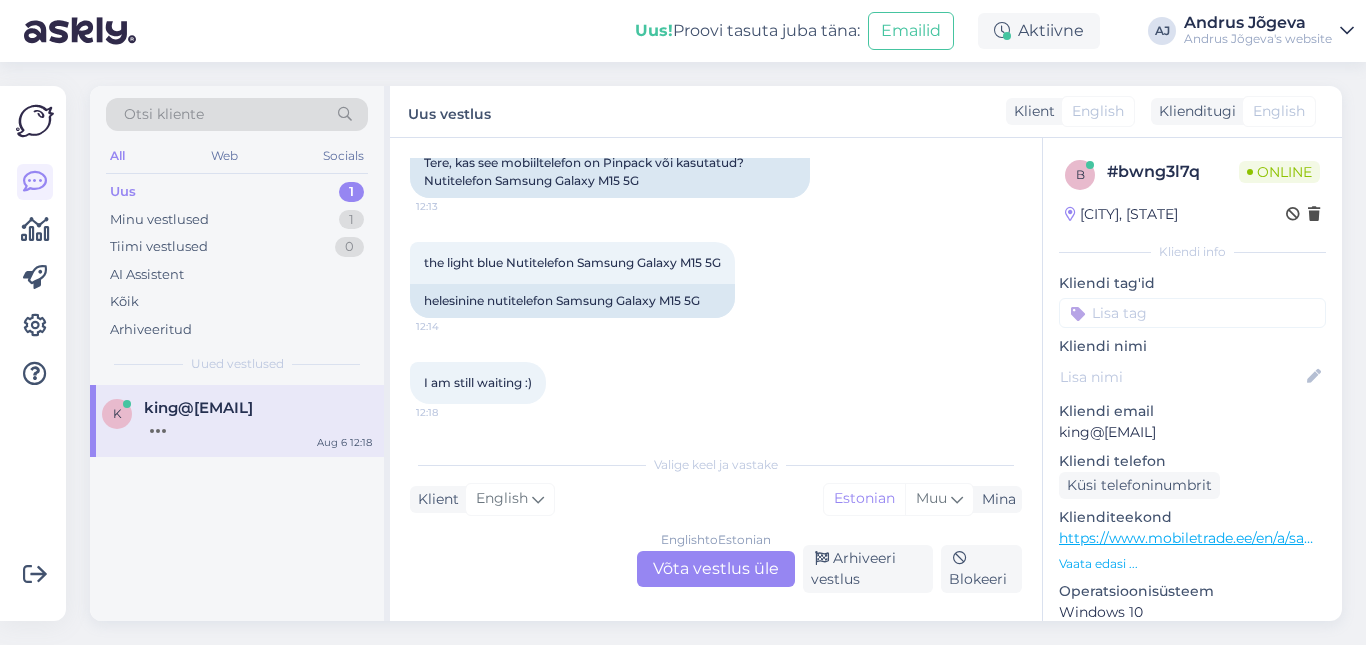 click on "English to Estonian Võta vestlus üle" at bounding box center (716, 569) 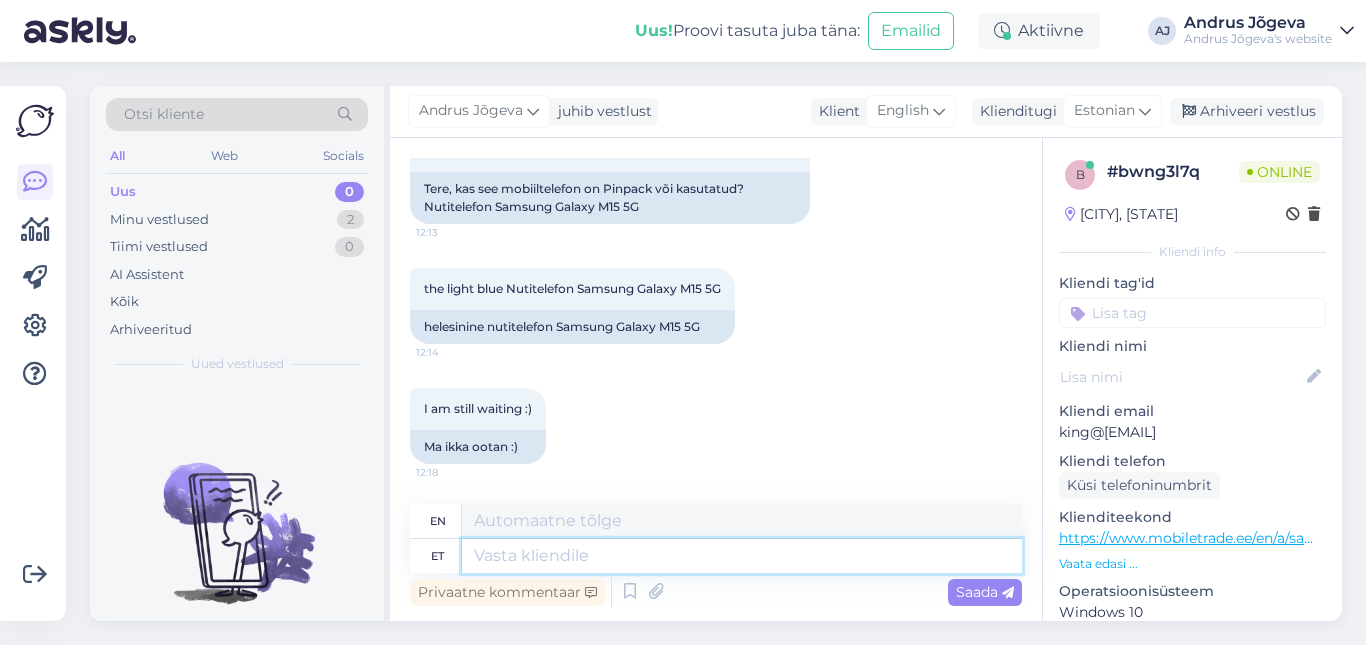 click at bounding box center (742, 556) 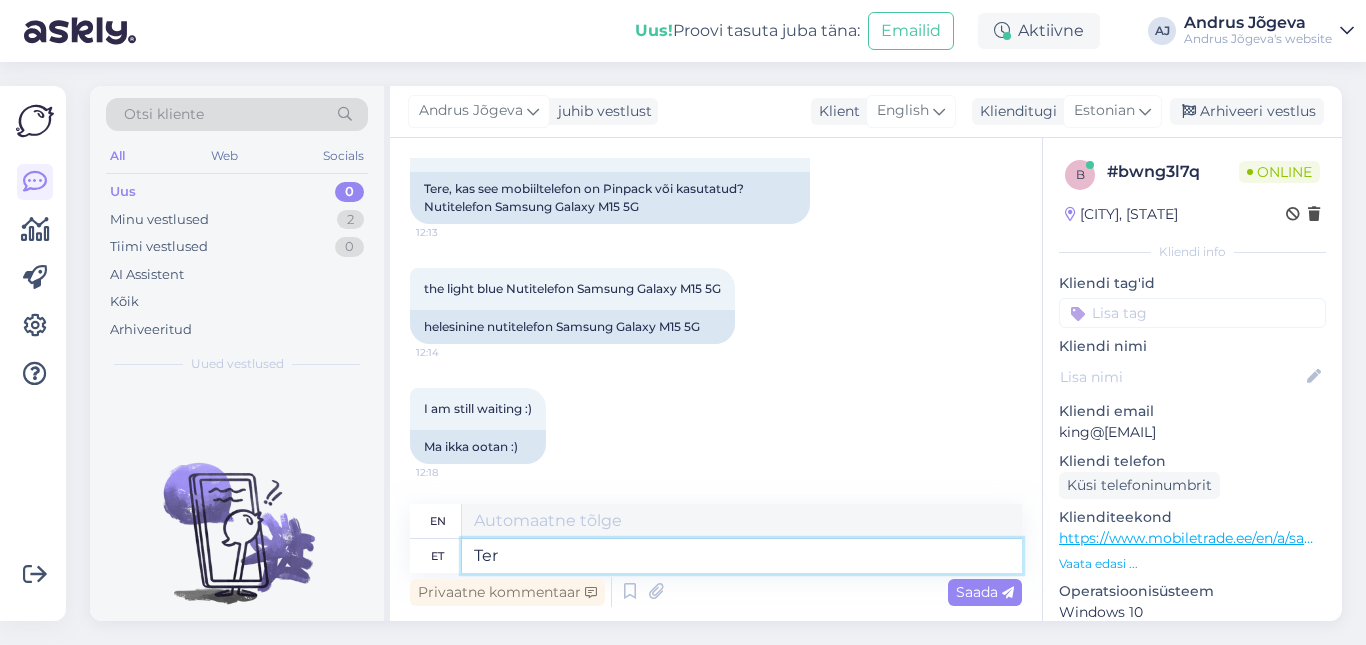 type on "Tere" 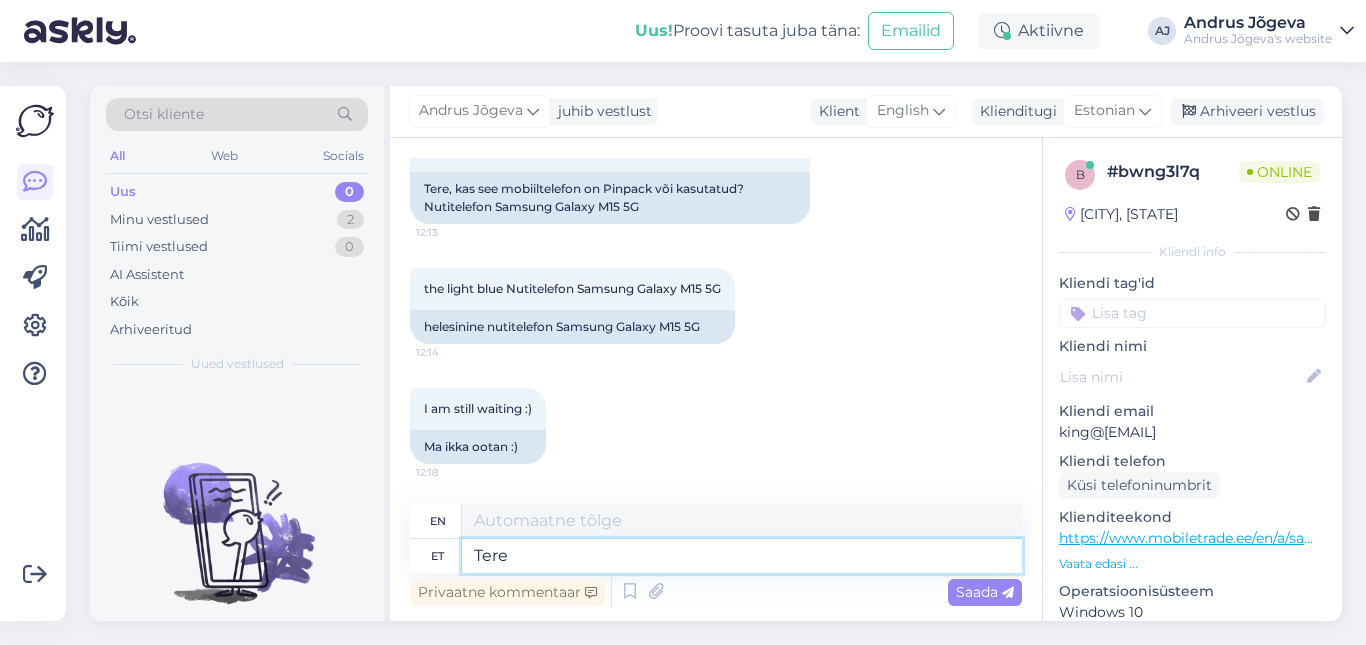 type on "Hello" 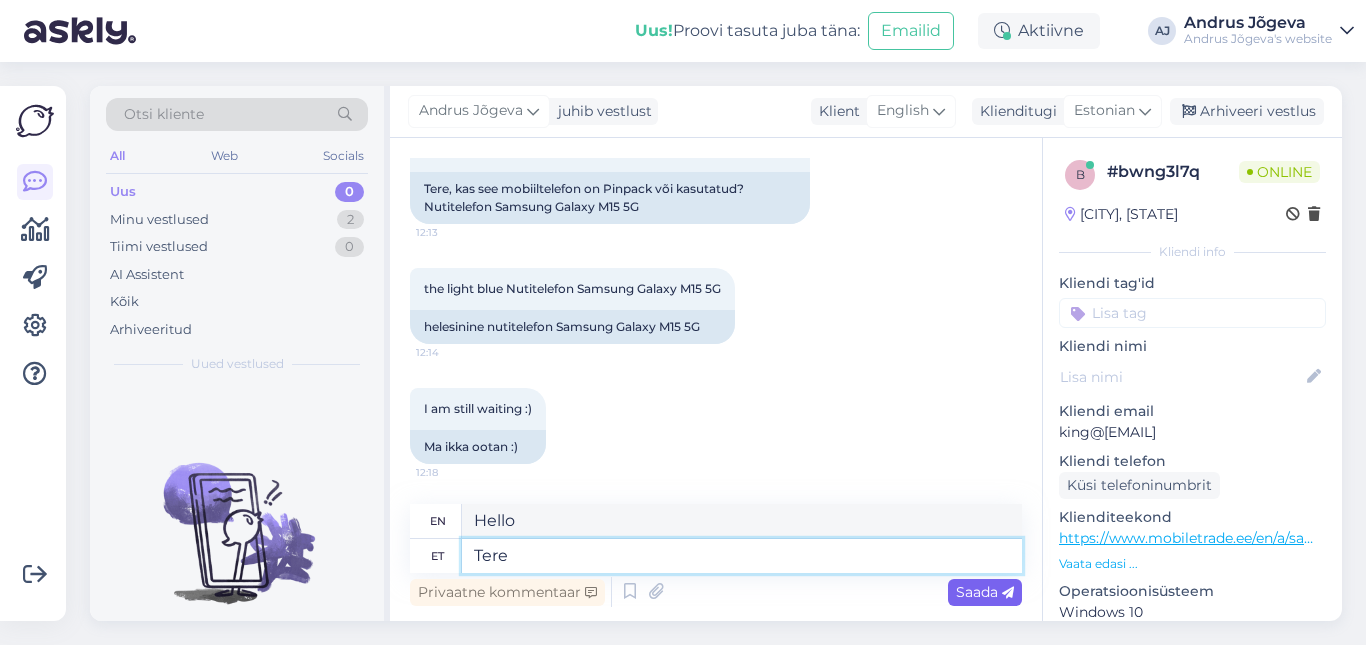 type on "Tere" 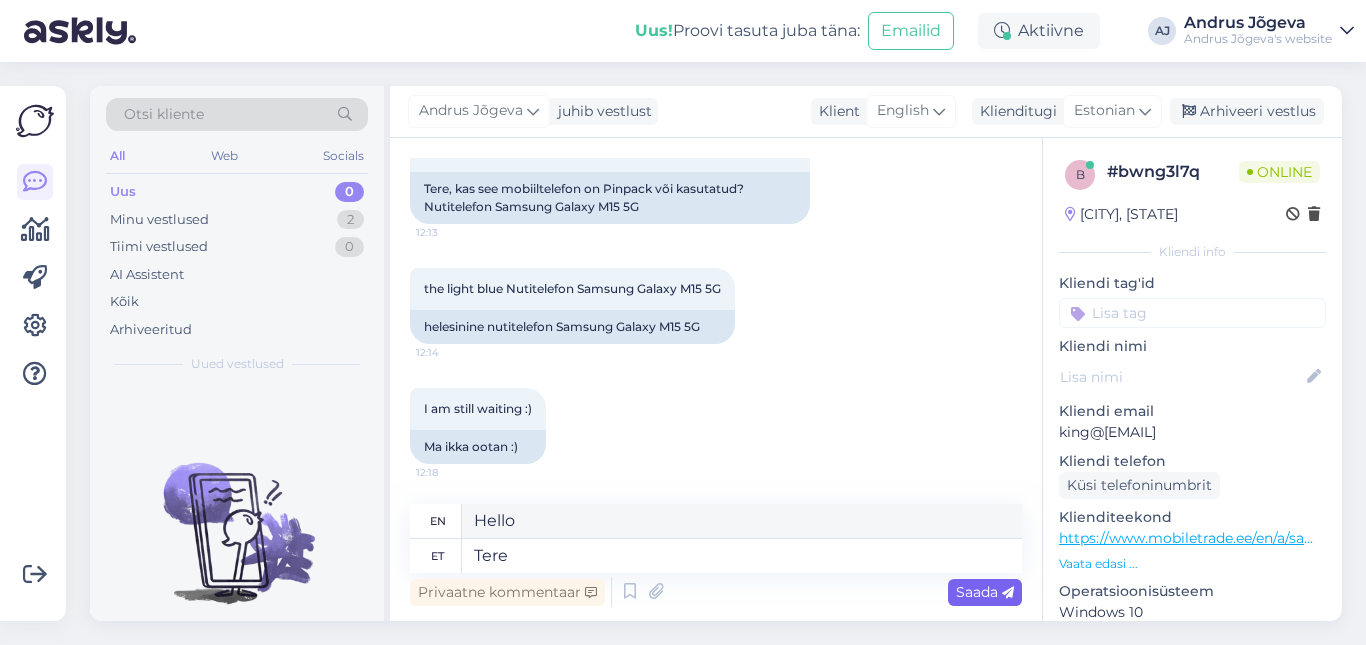 click on "Saada" at bounding box center [985, 592] 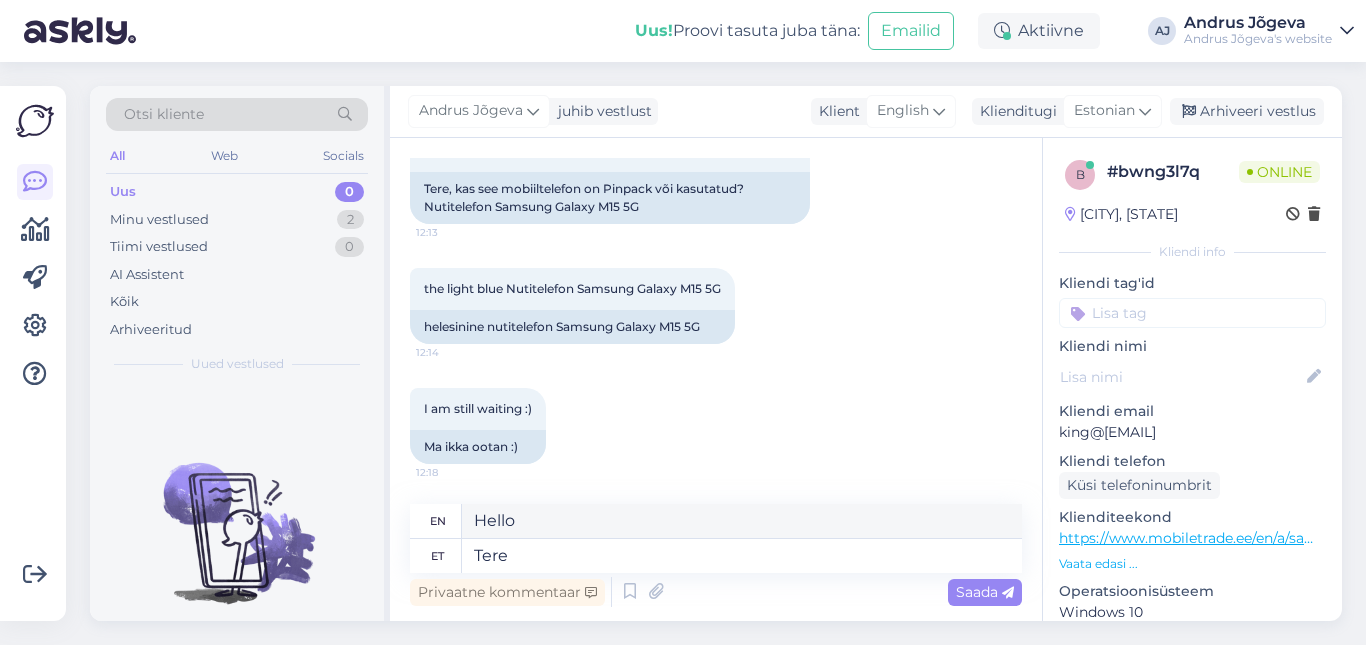 type 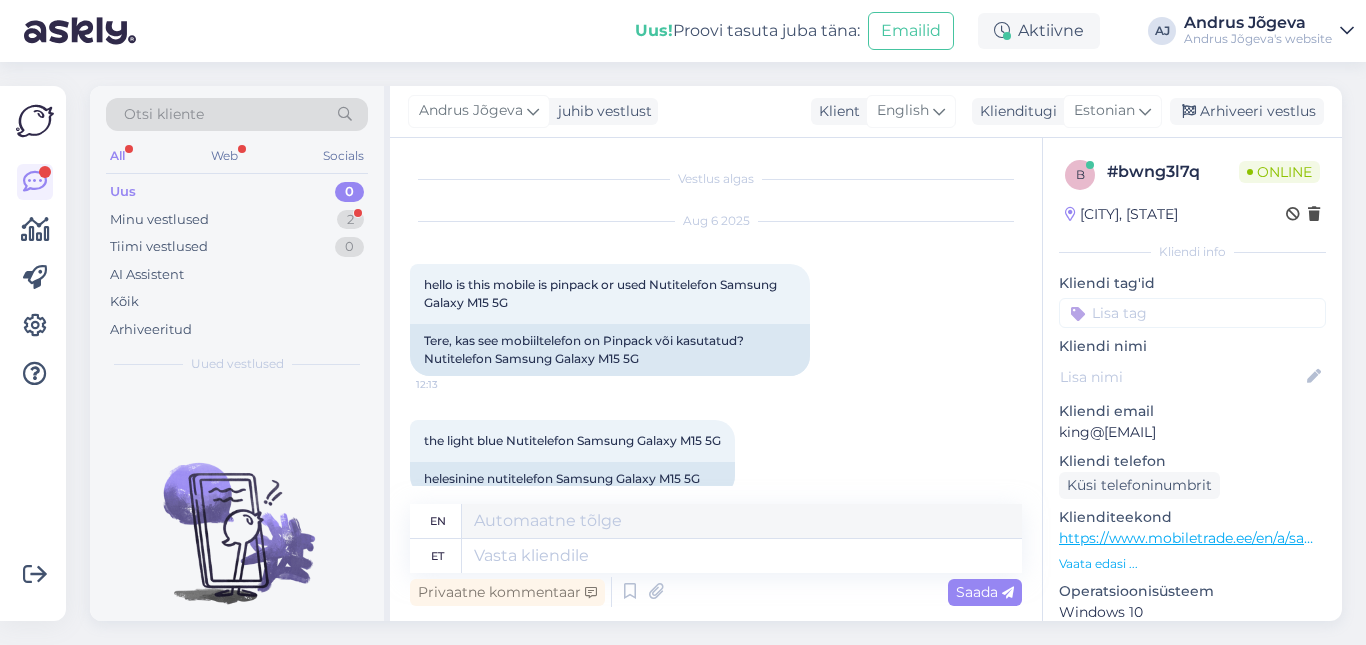scroll, scrollTop: 428, scrollLeft: 0, axis: vertical 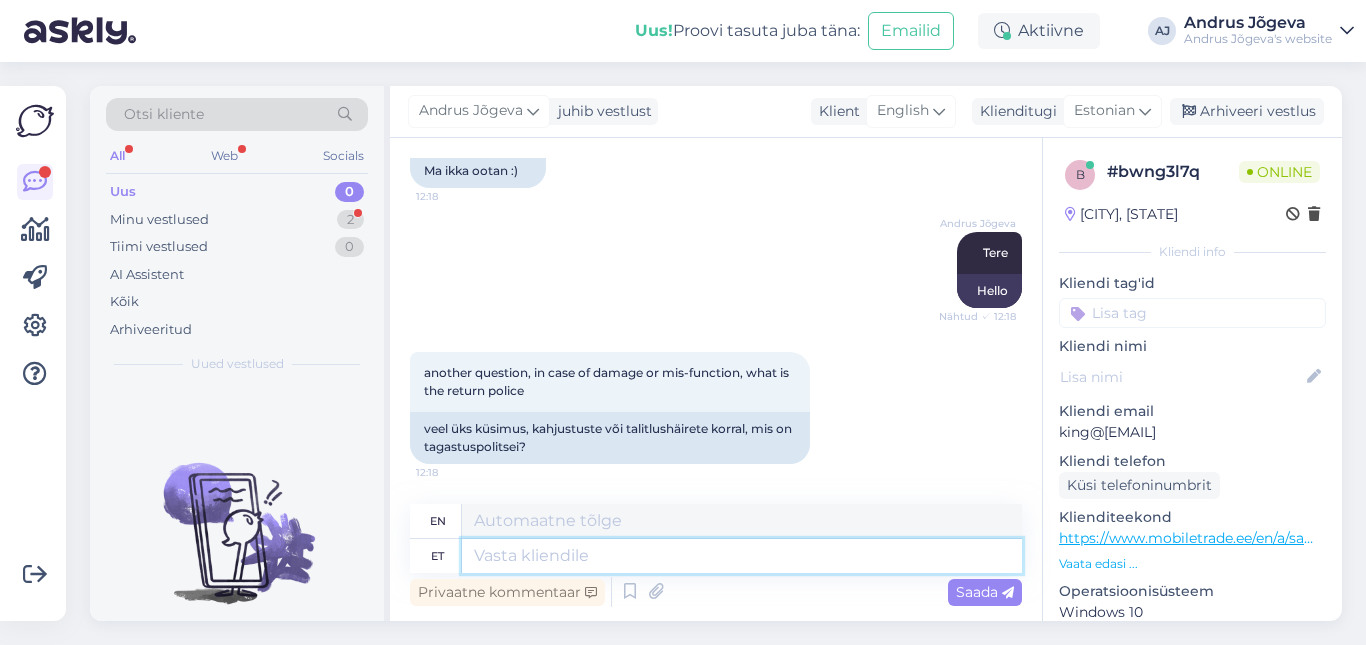 click at bounding box center [742, 556] 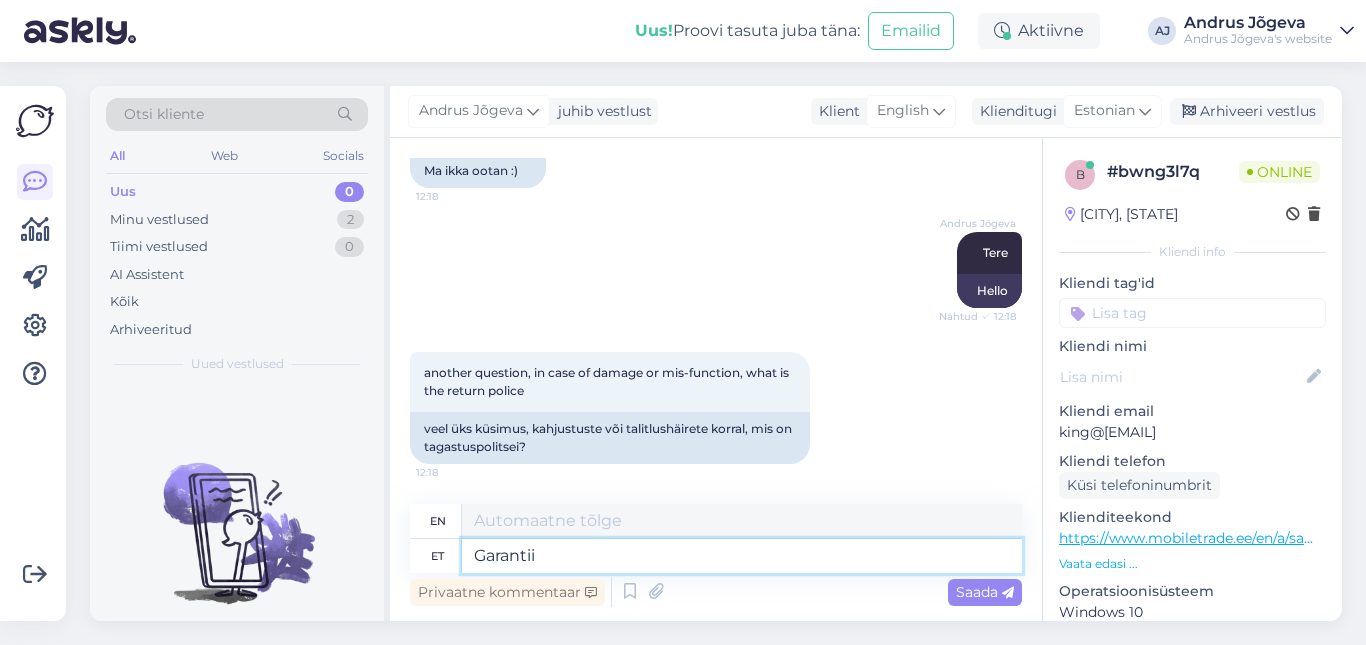 type on "Garantii" 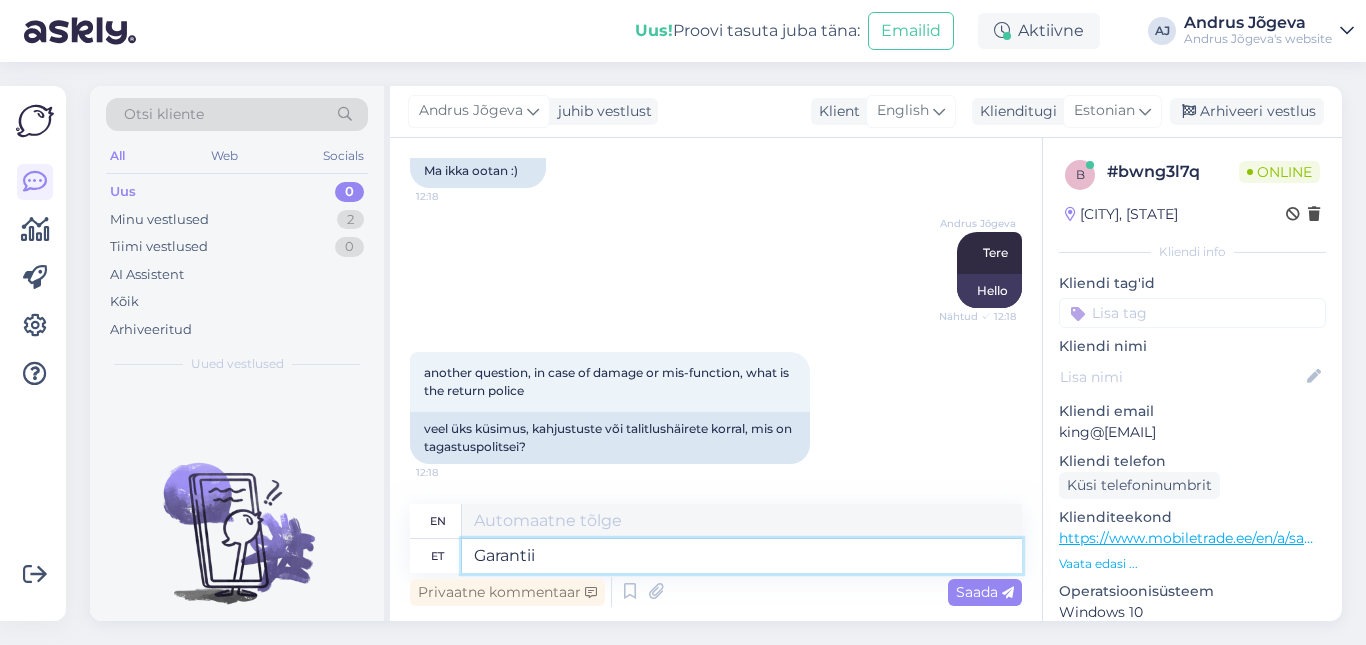 type on "Warranty" 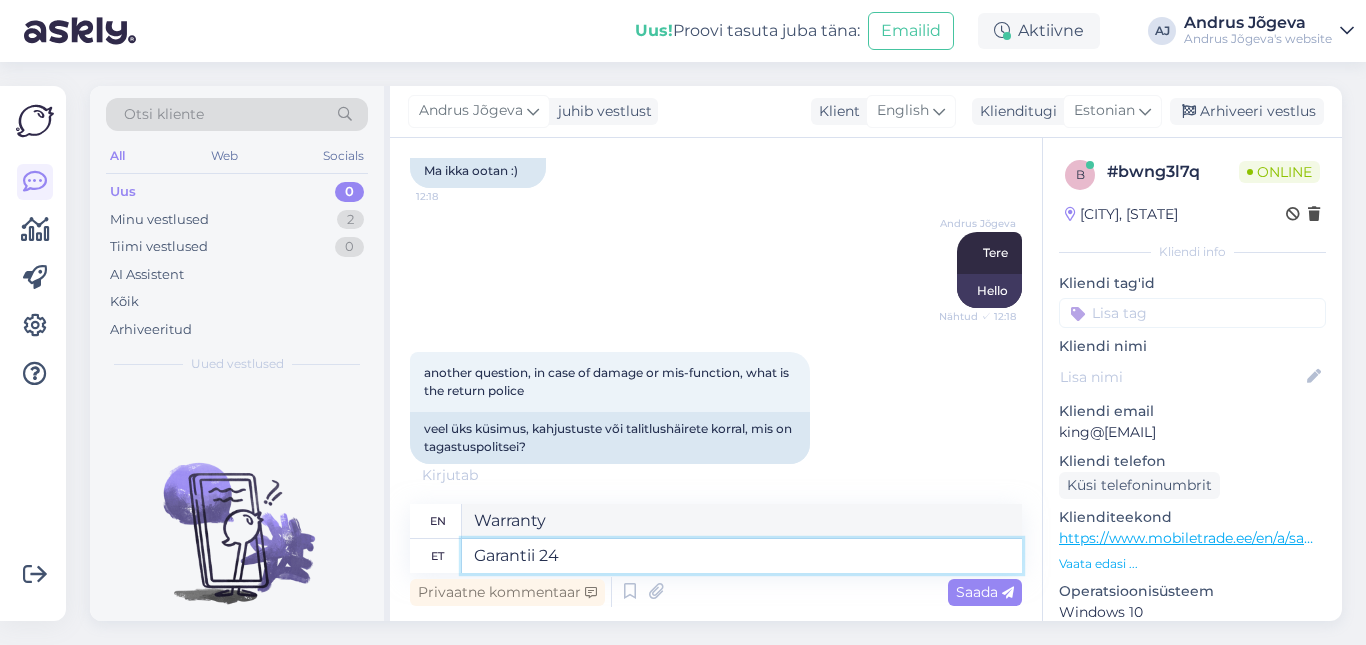 type on "Garantii 24" 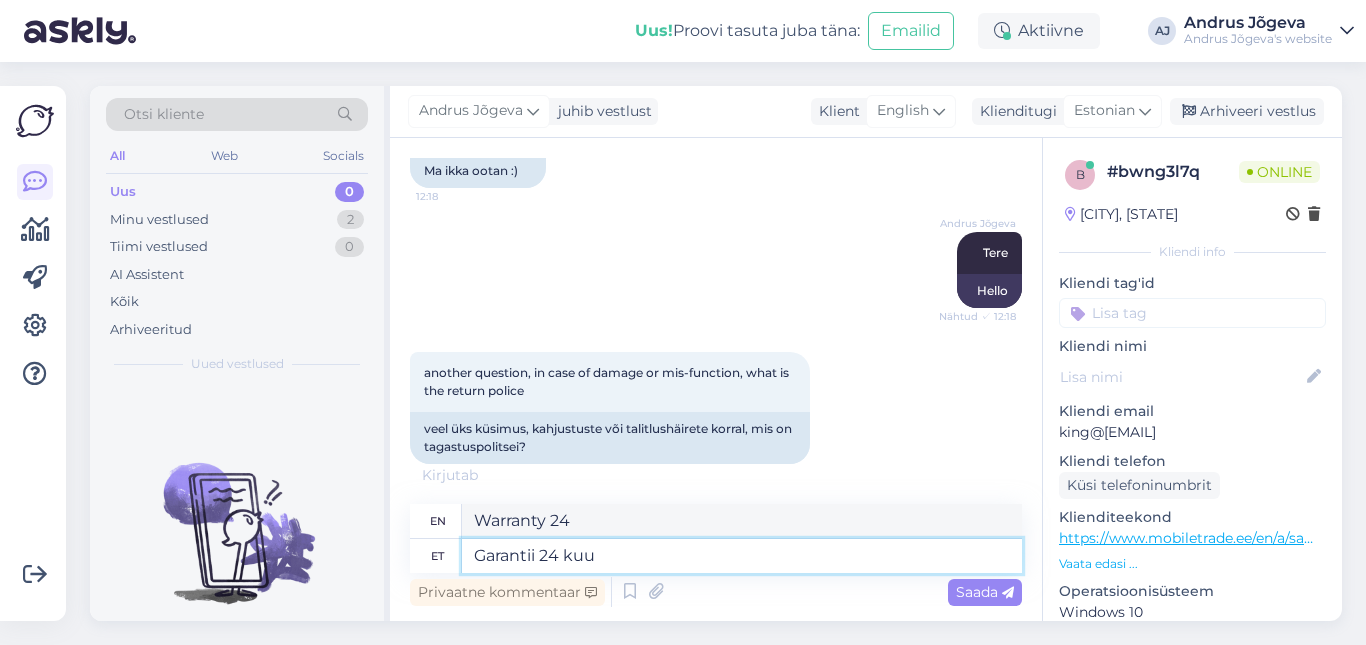 type on "Garantii 24 kuud" 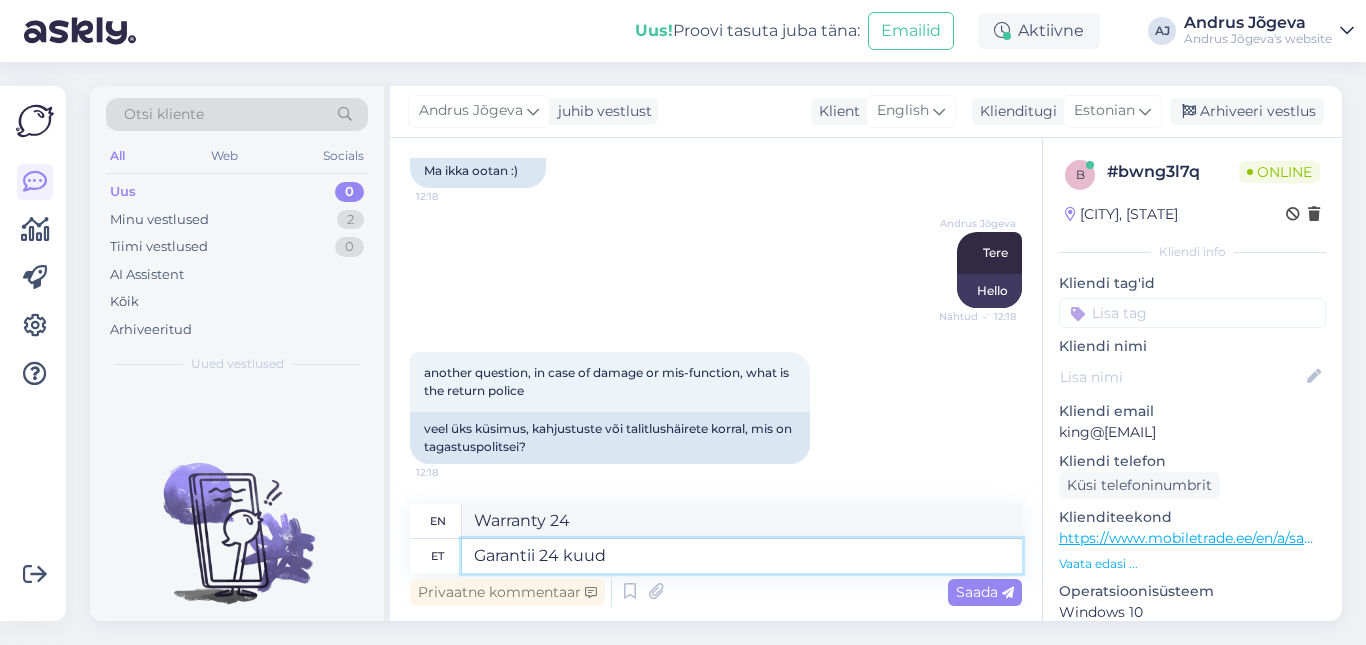 scroll, scrollTop: 584, scrollLeft: 0, axis: vertical 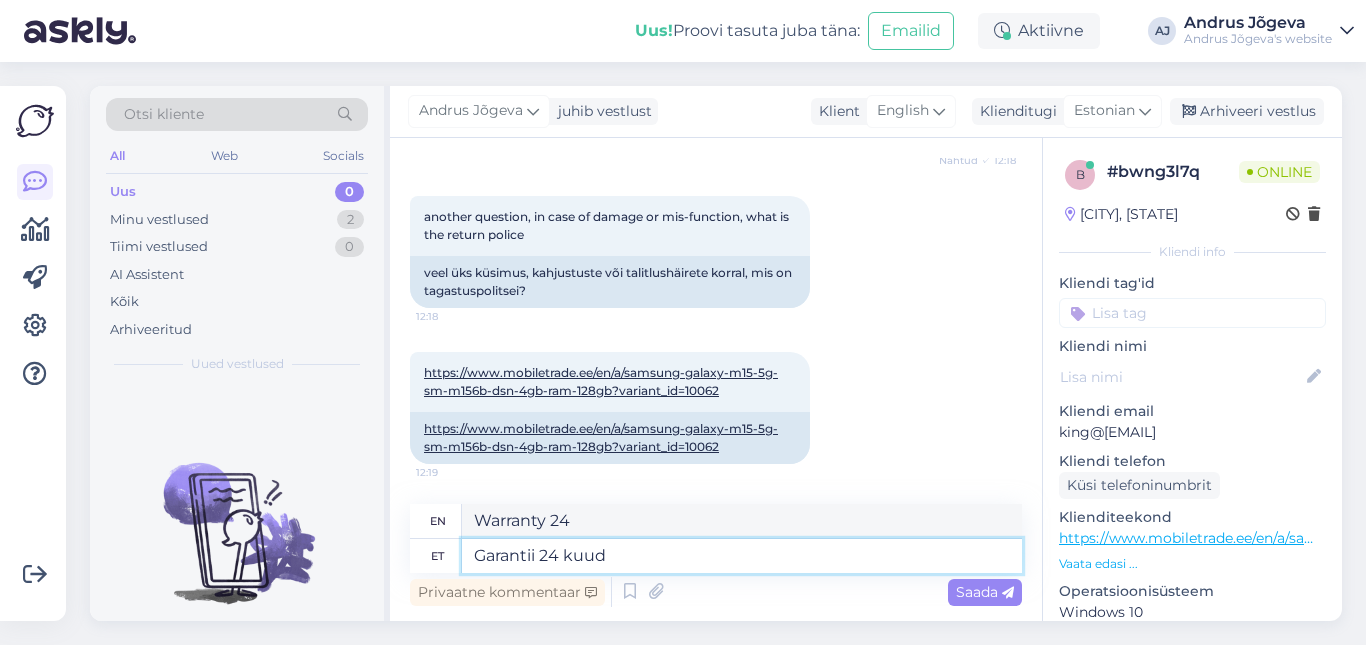 type on "Warranty 24 months" 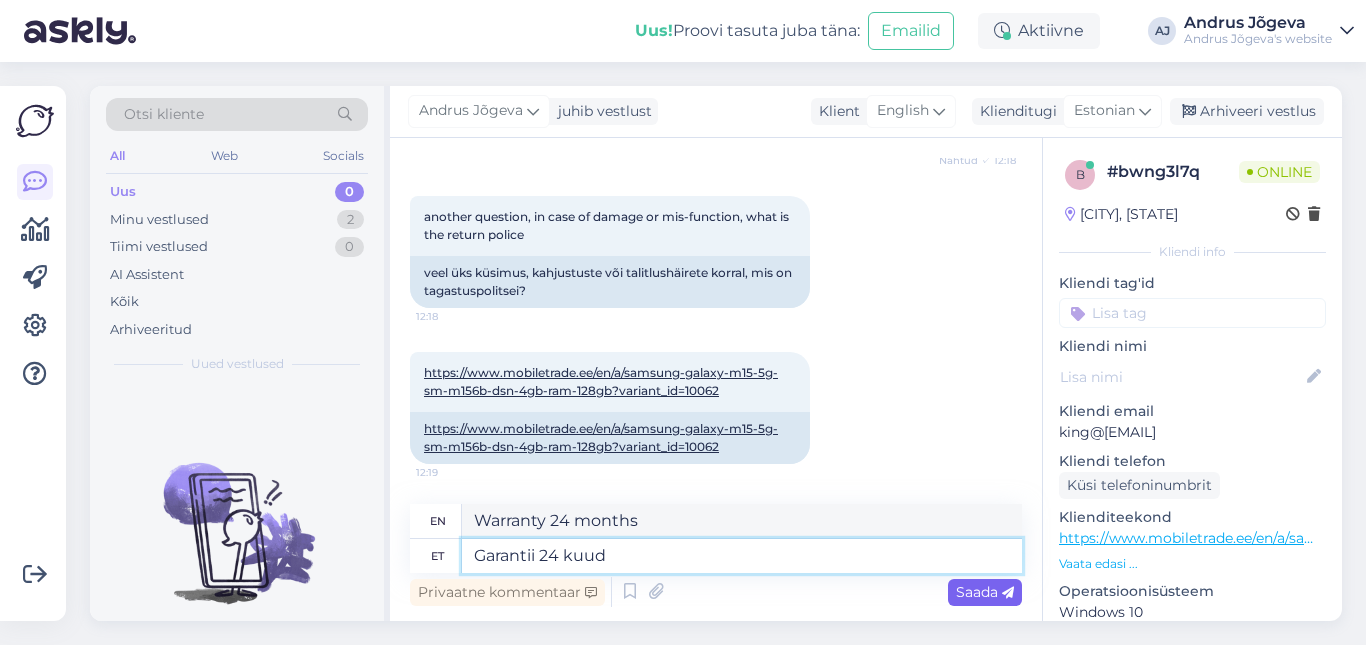 type on "Garantii 24 kuud" 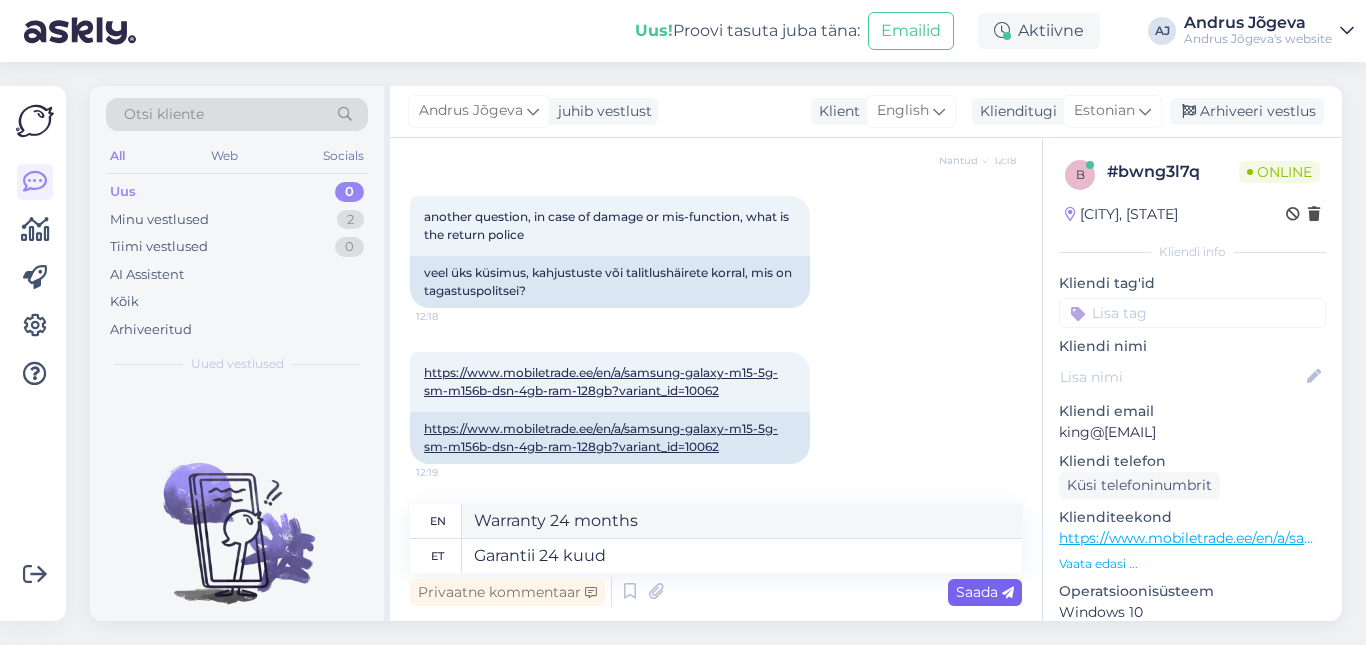 drag, startPoint x: 985, startPoint y: 589, endPoint x: 837, endPoint y: 513, distance: 166.37308 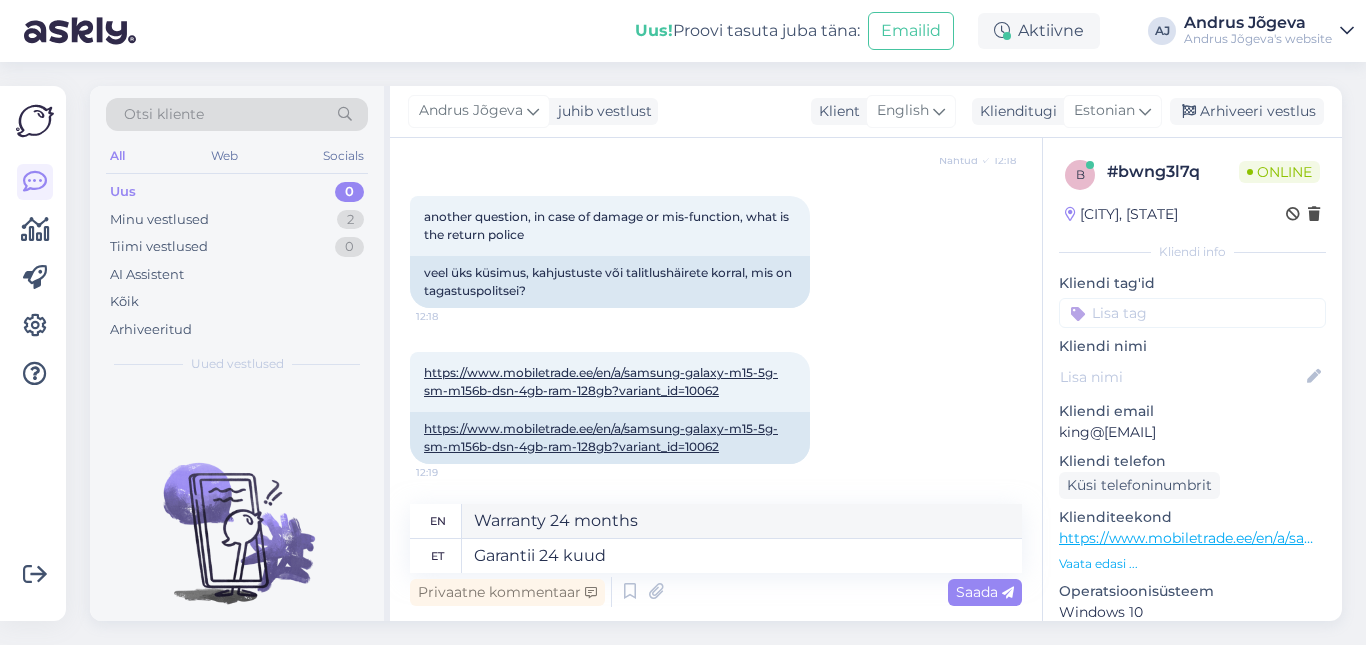 click on "Saada" at bounding box center (985, 592) 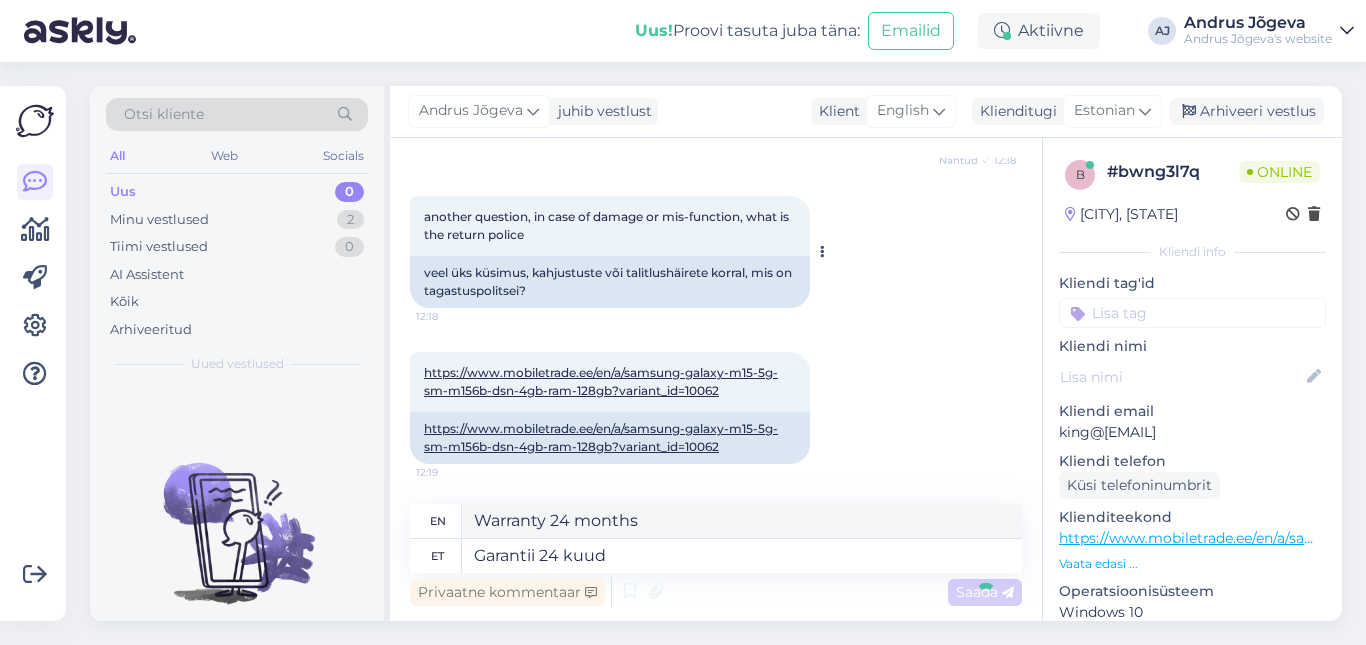 type 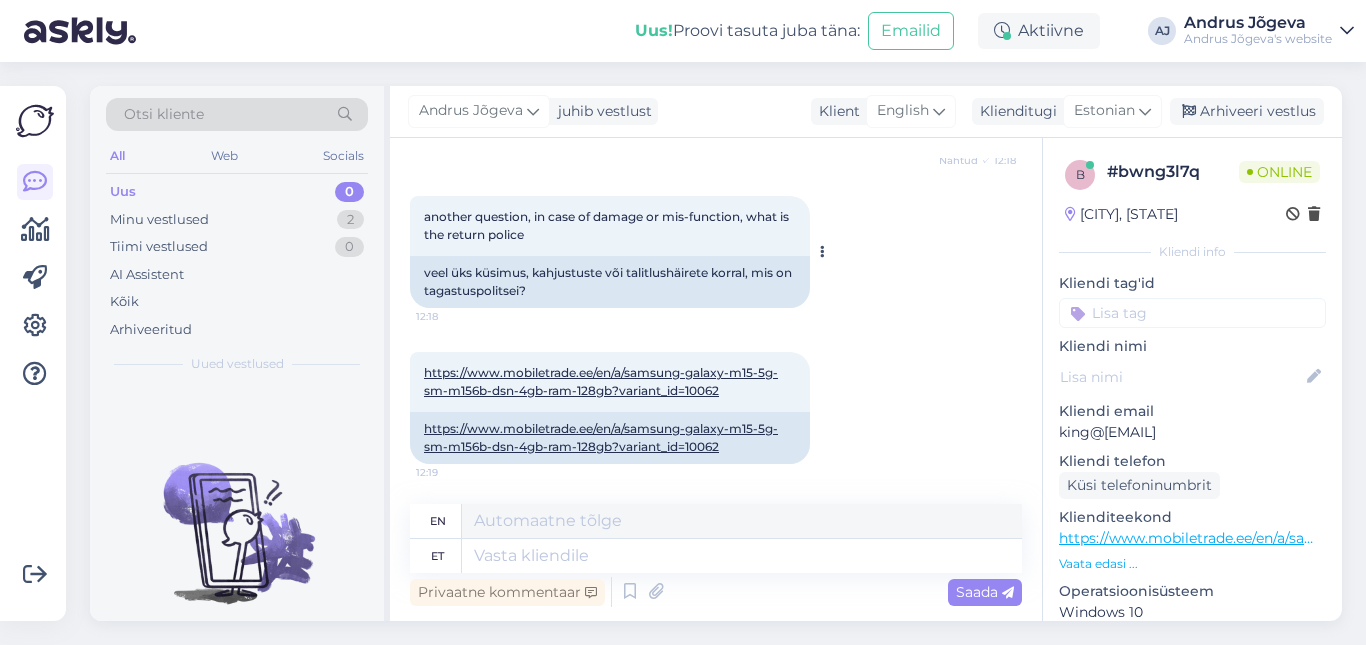 scroll, scrollTop: 704, scrollLeft: 0, axis: vertical 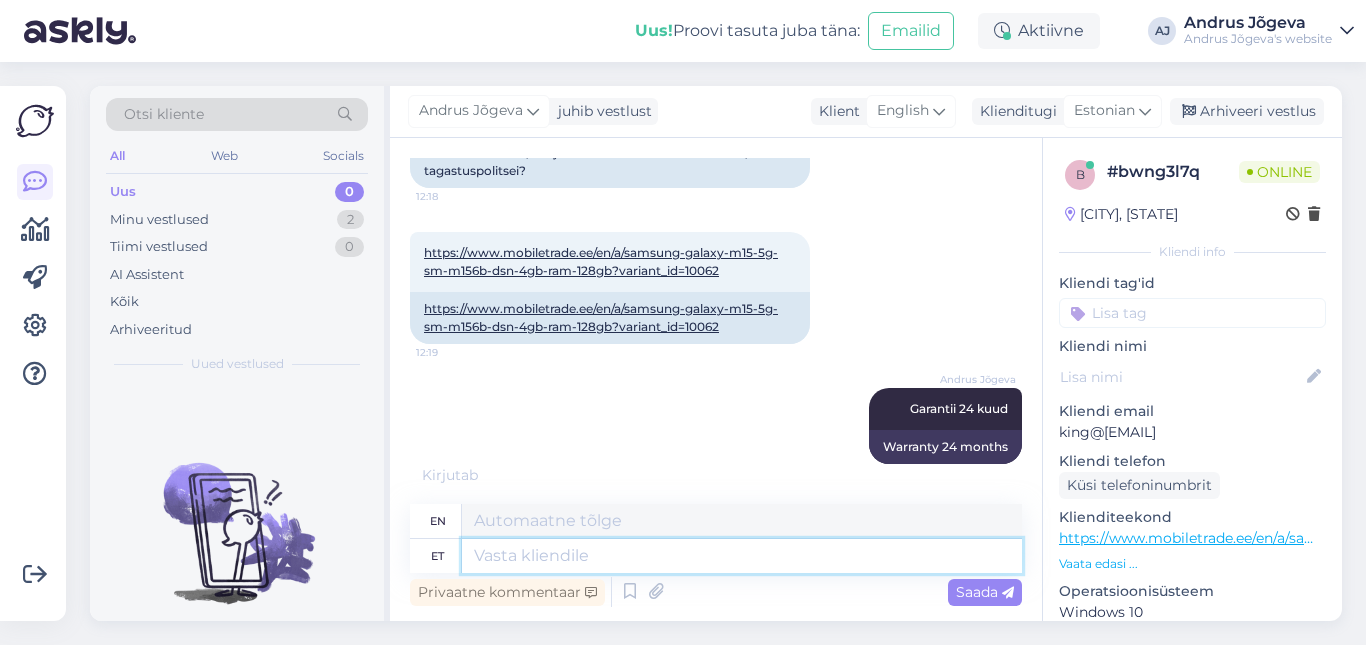 click at bounding box center (742, 556) 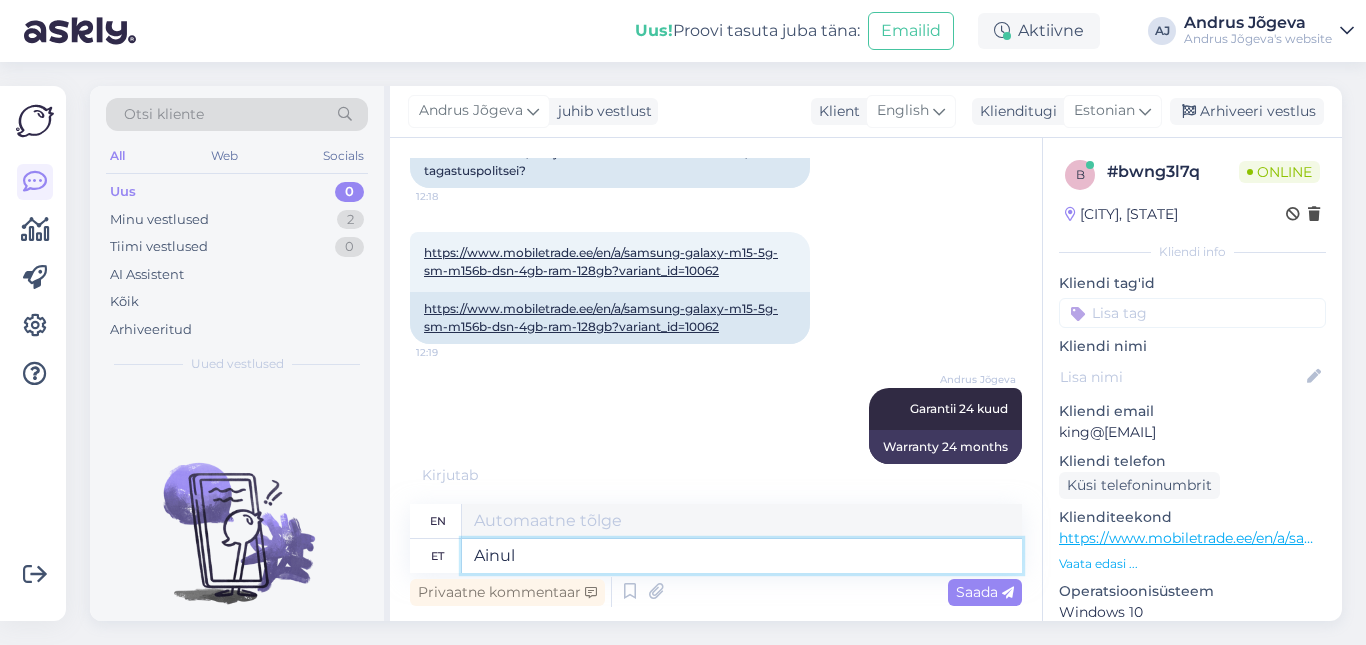 type on "Ainult" 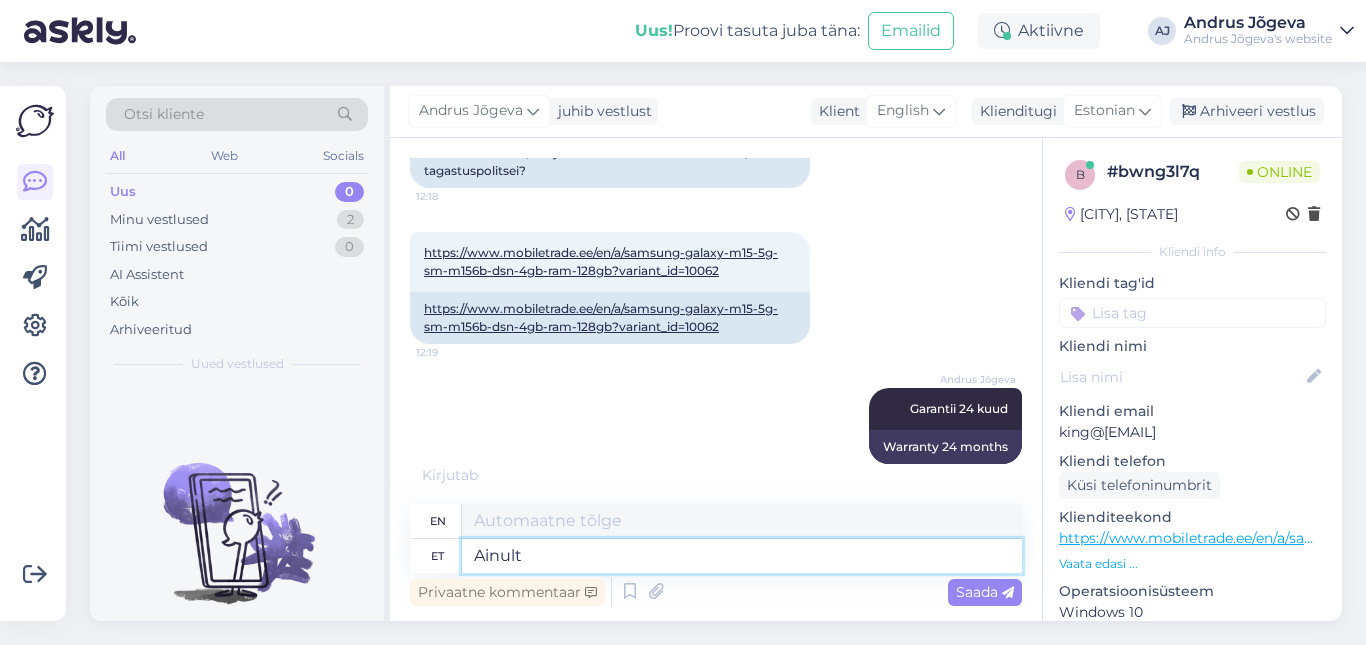 type on "Only" 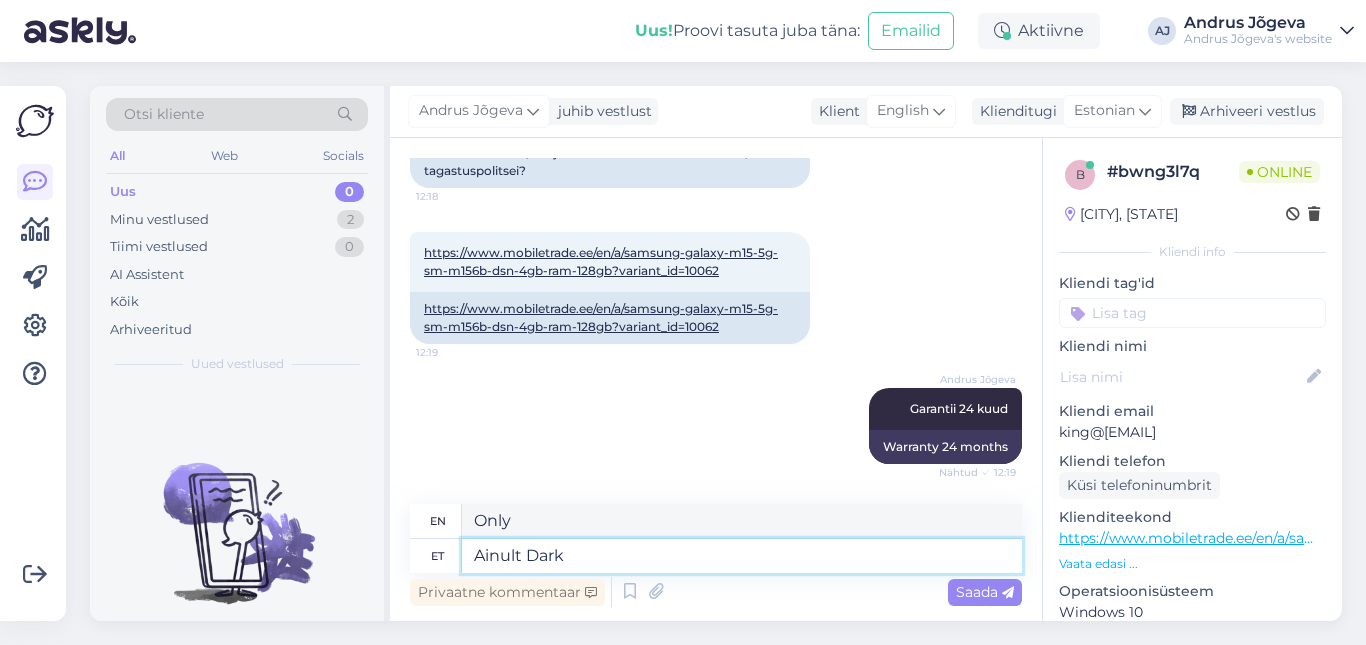 type on "Ainult Dark" 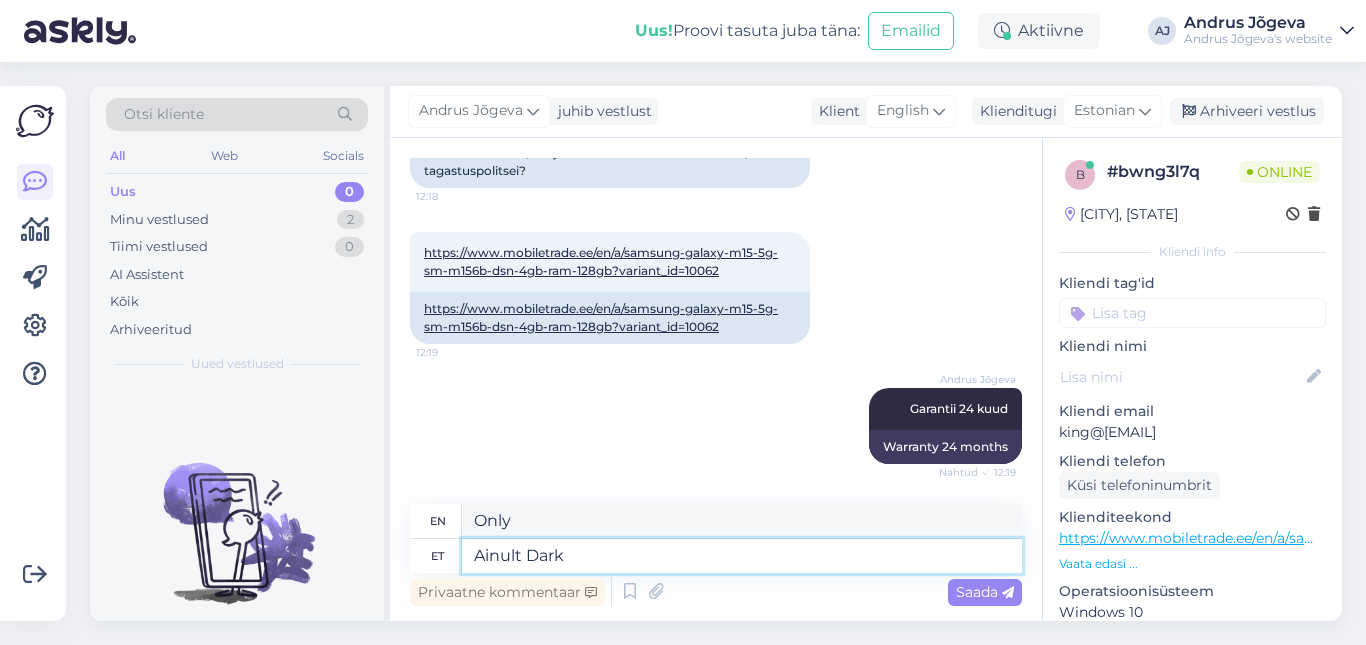 type on "Only Dark" 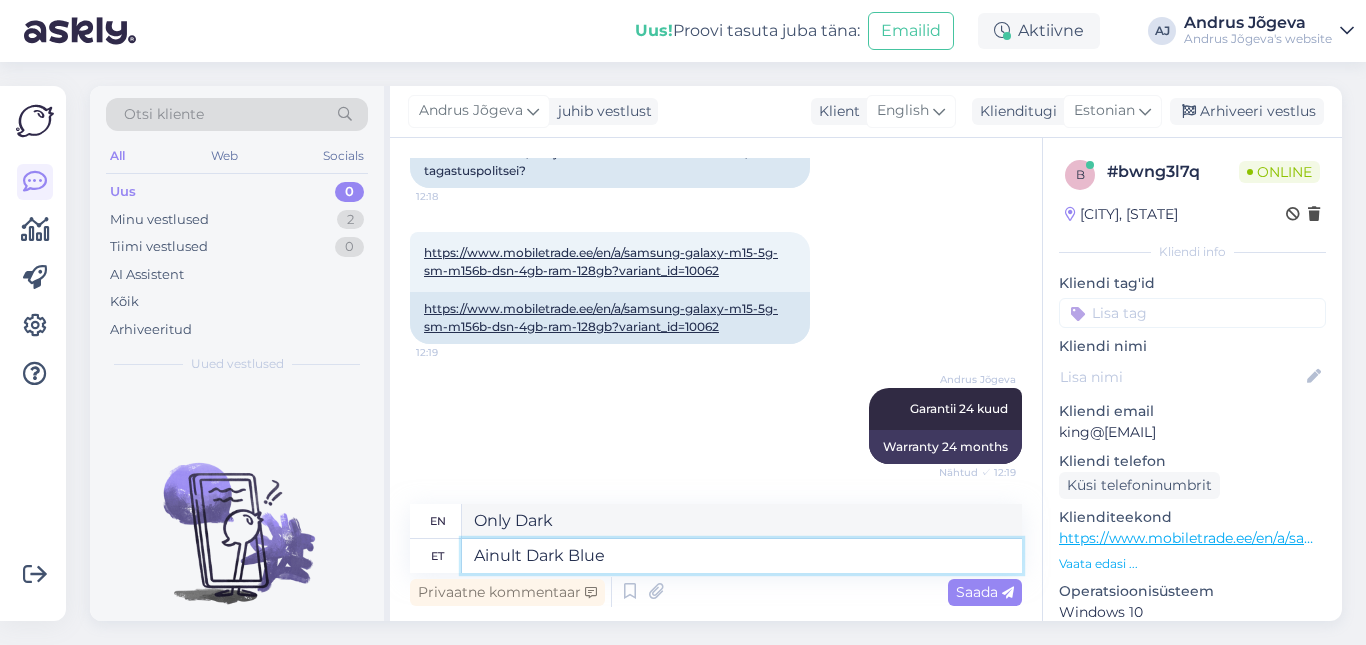 type on "Ainult Dark Blue" 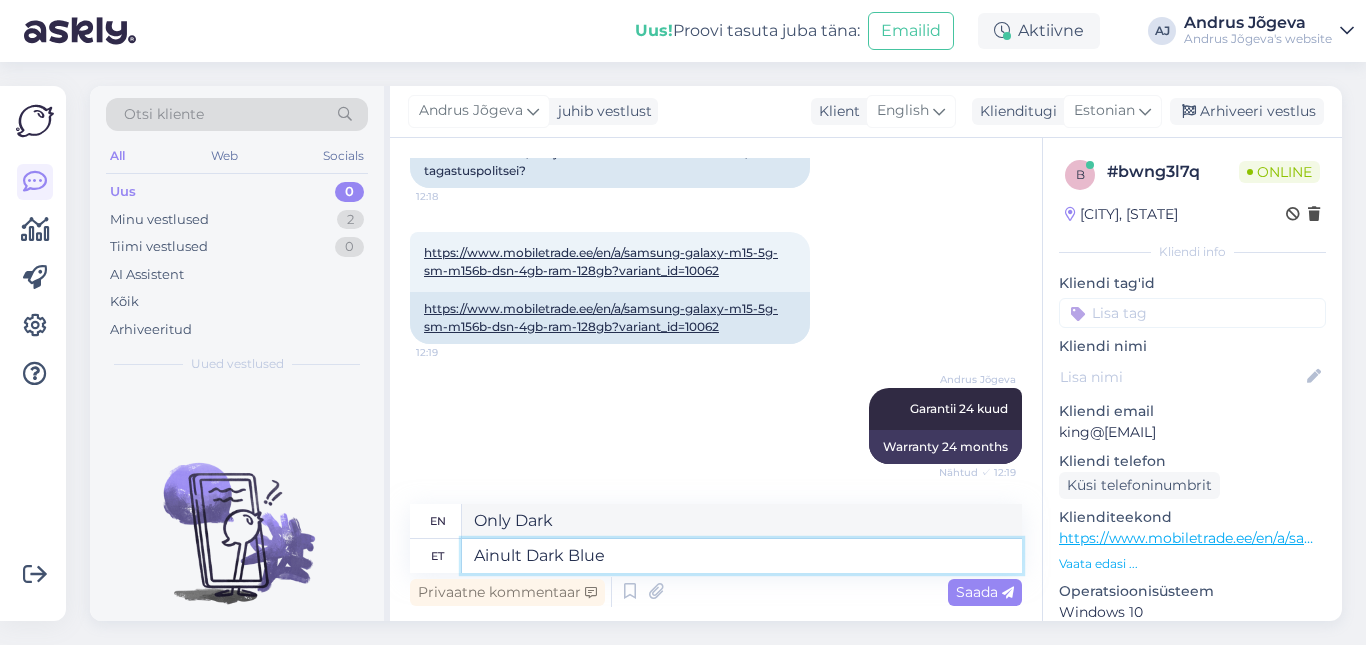 type on "Dark Blue only" 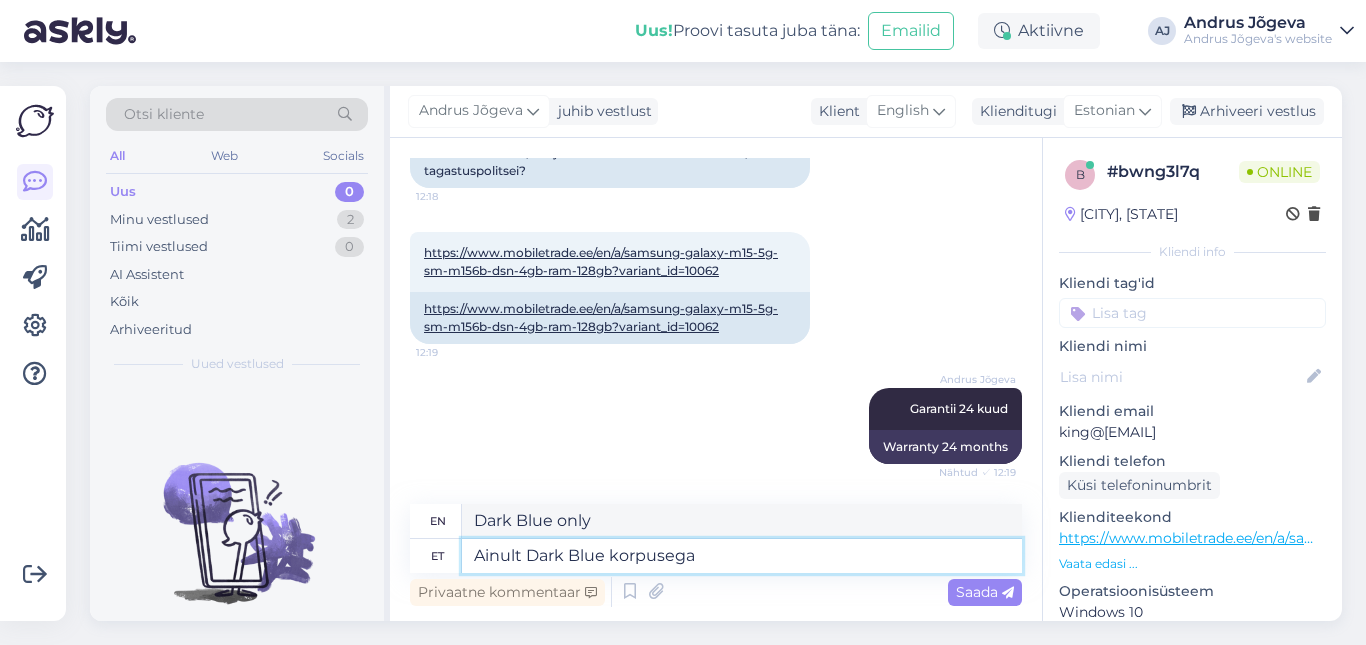 type on "Ainult Dark Blue korpusega" 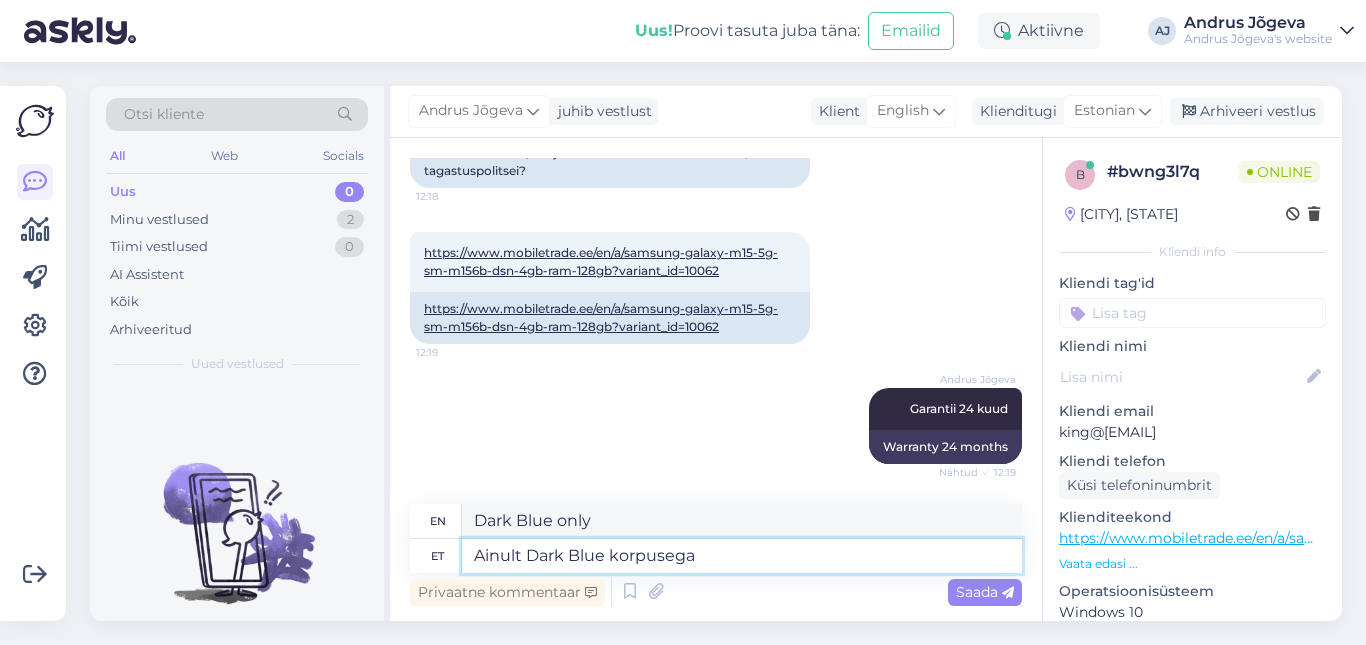 type on "Only with Dark Blue body" 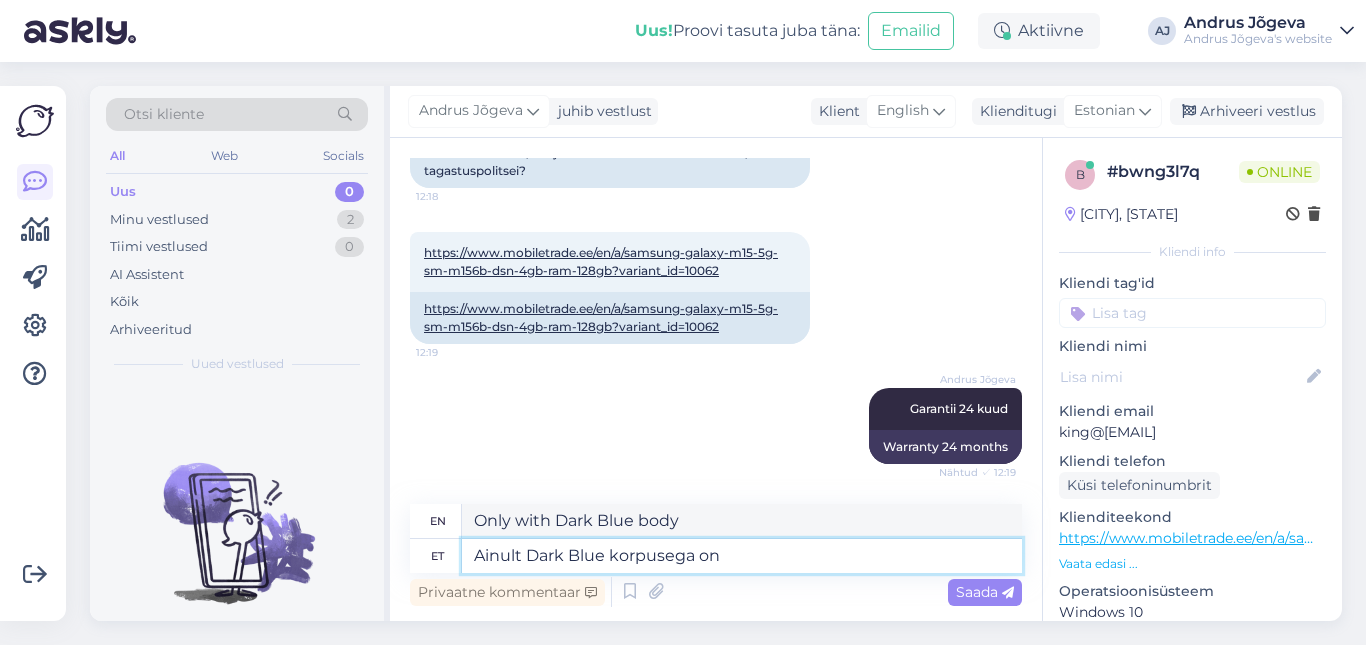 type on "Ainult Dark Blue korpusega on" 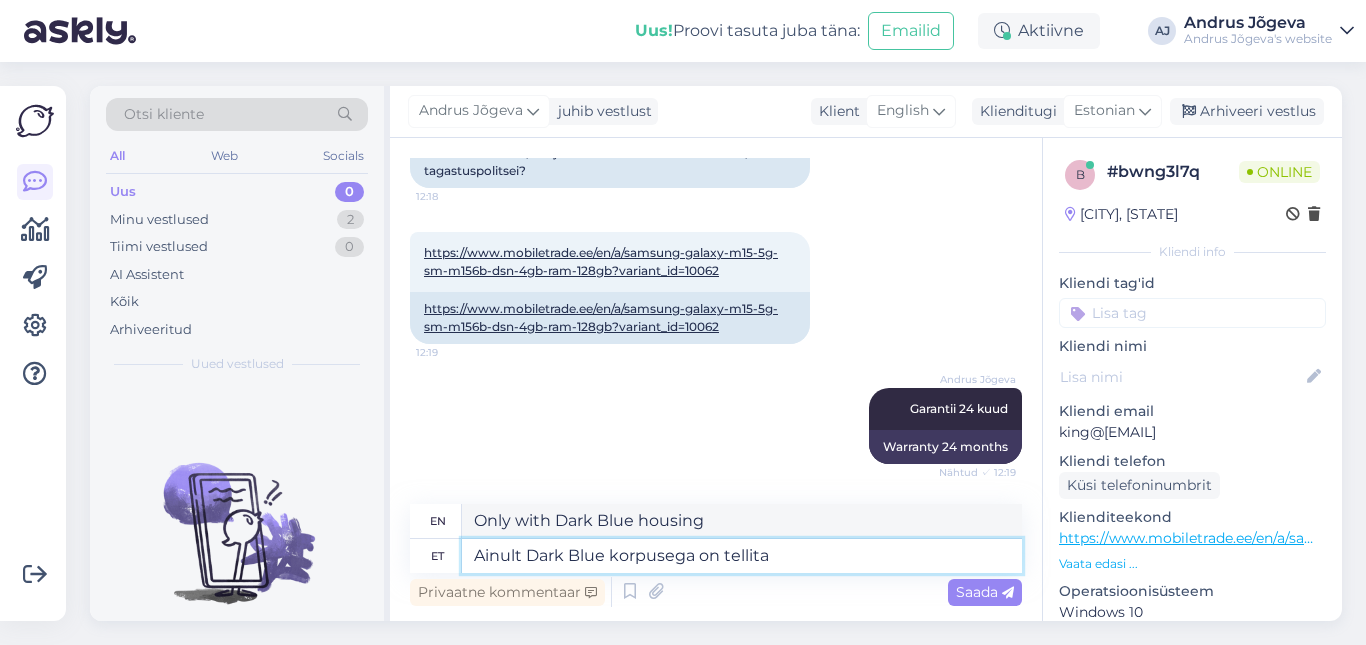 type on "Ainult Dark Blue korpusega on tellitav" 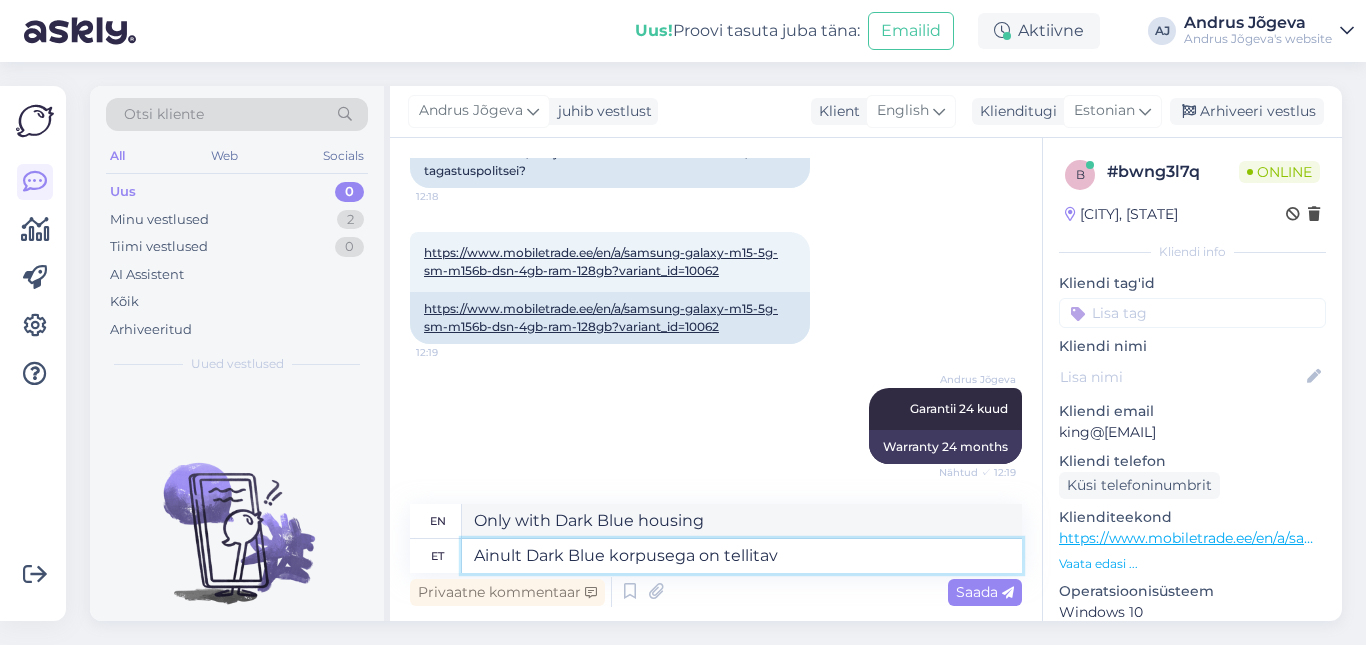 type on "Only available with Dark Blue housing" 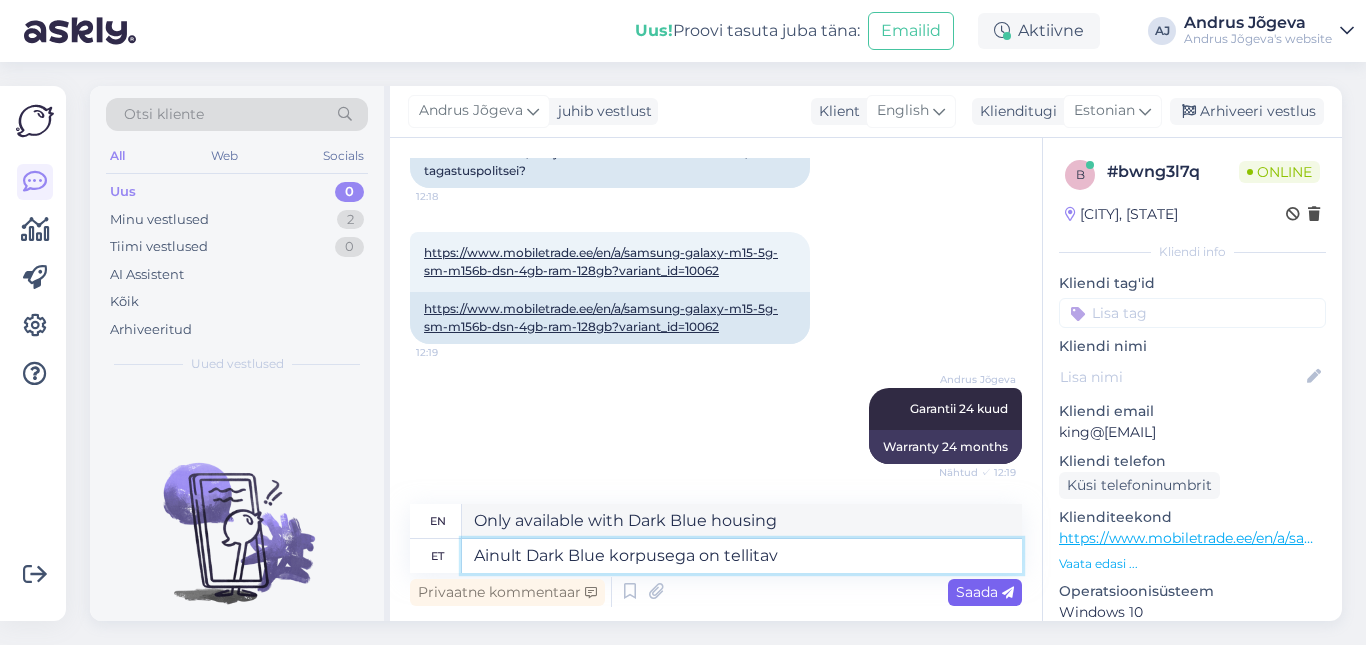 type on "Ainult Dark Blue korpusega on tellitav" 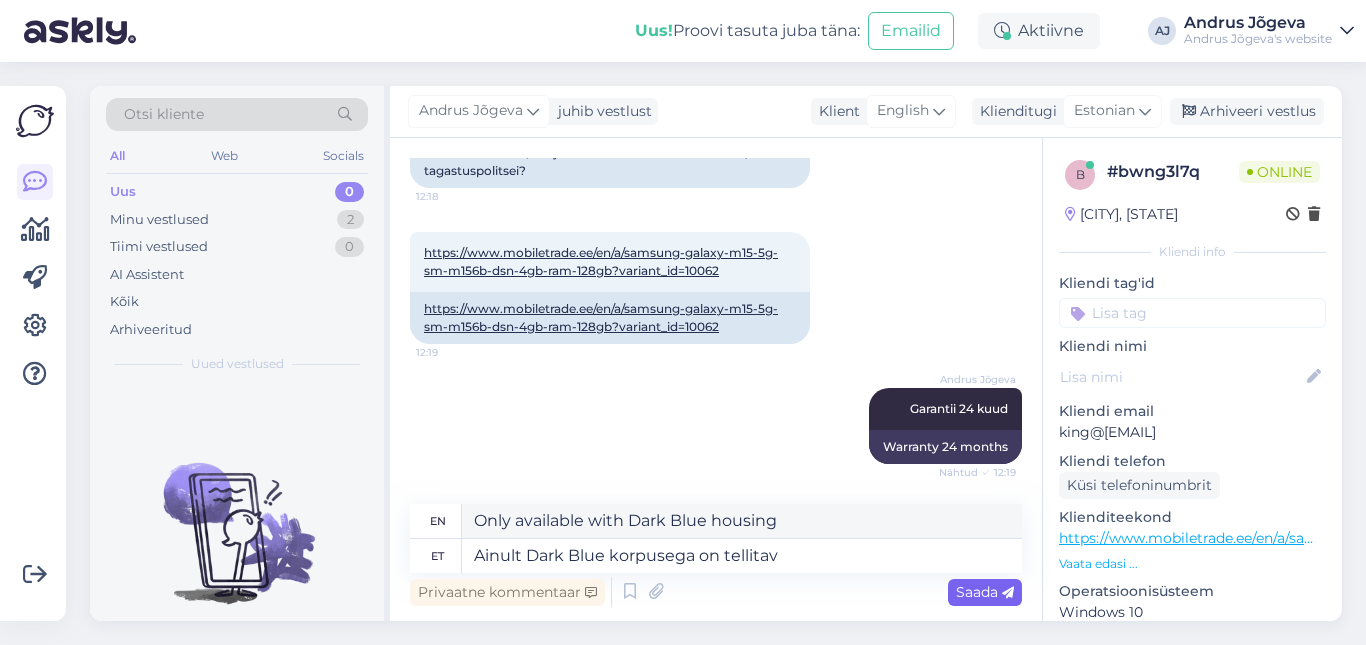 click on "Saada" at bounding box center [985, 592] 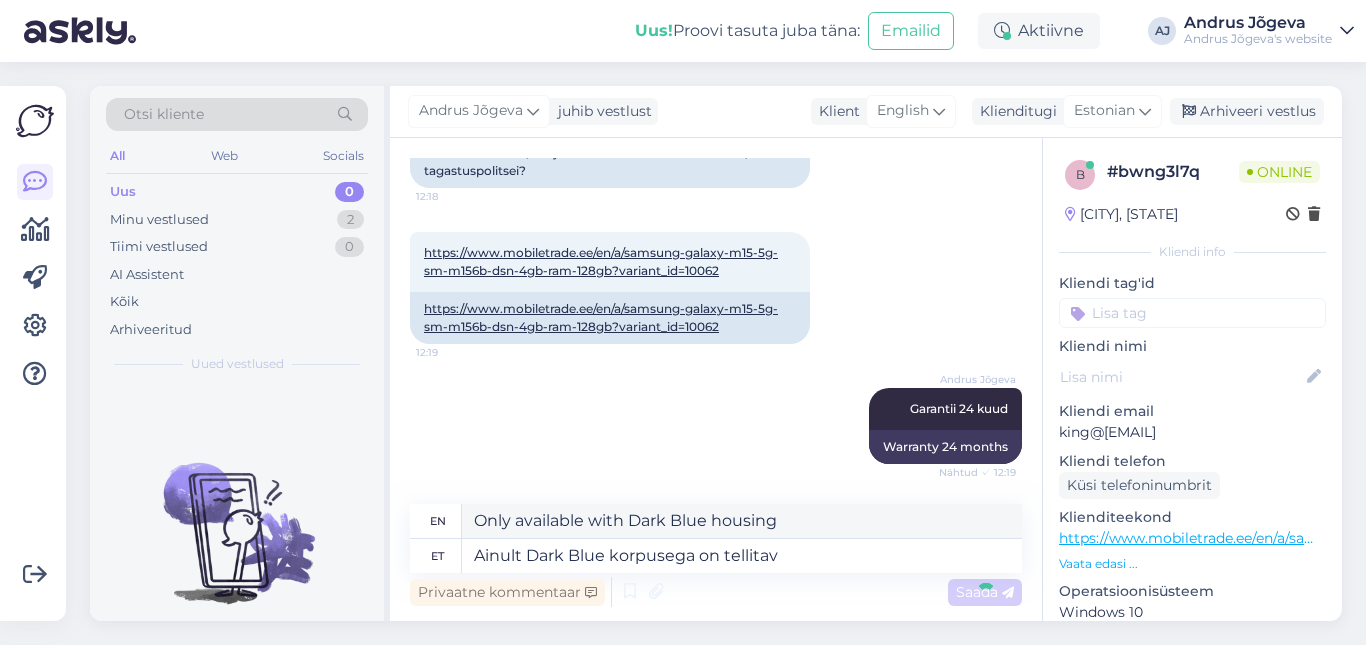 type 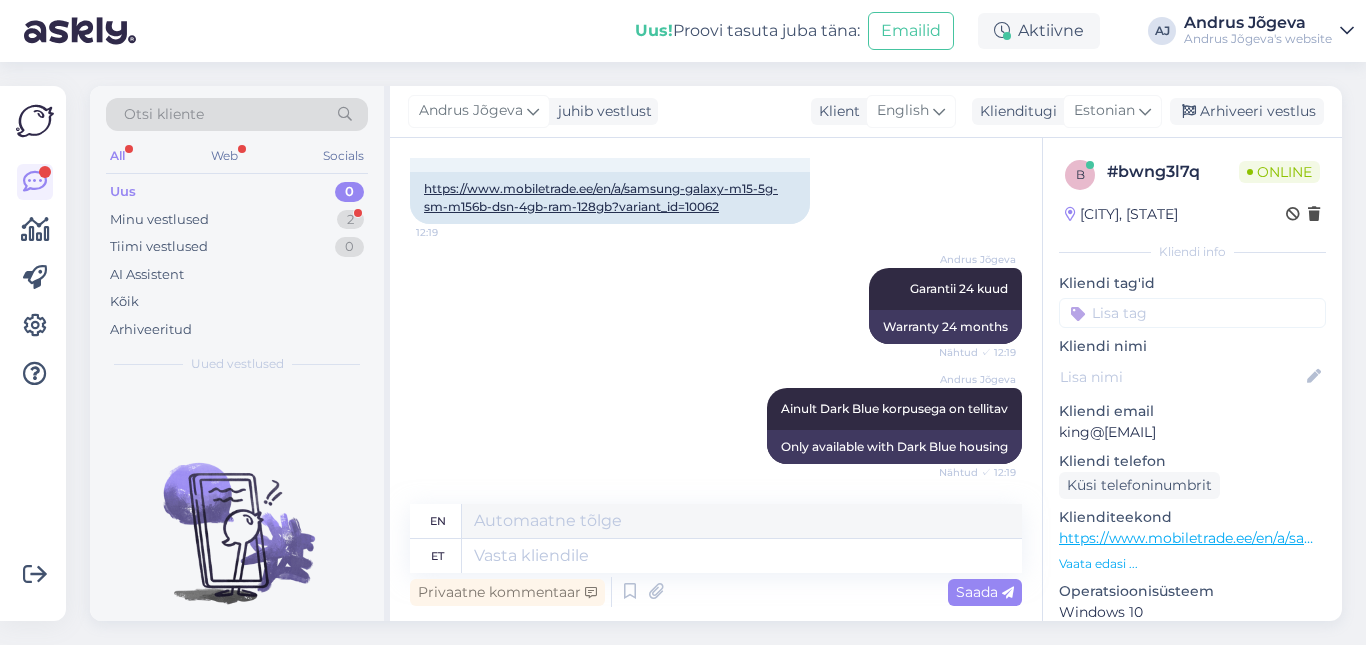 scroll, scrollTop: 944, scrollLeft: 0, axis: vertical 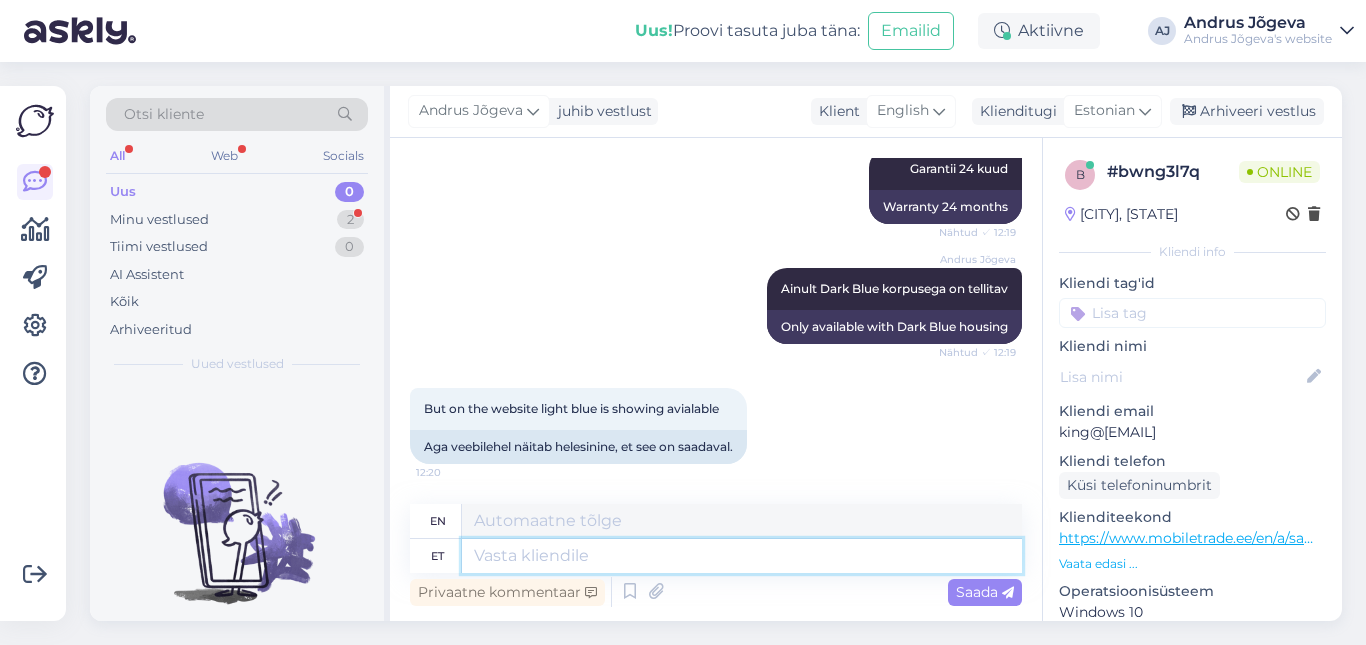 click at bounding box center (742, 556) 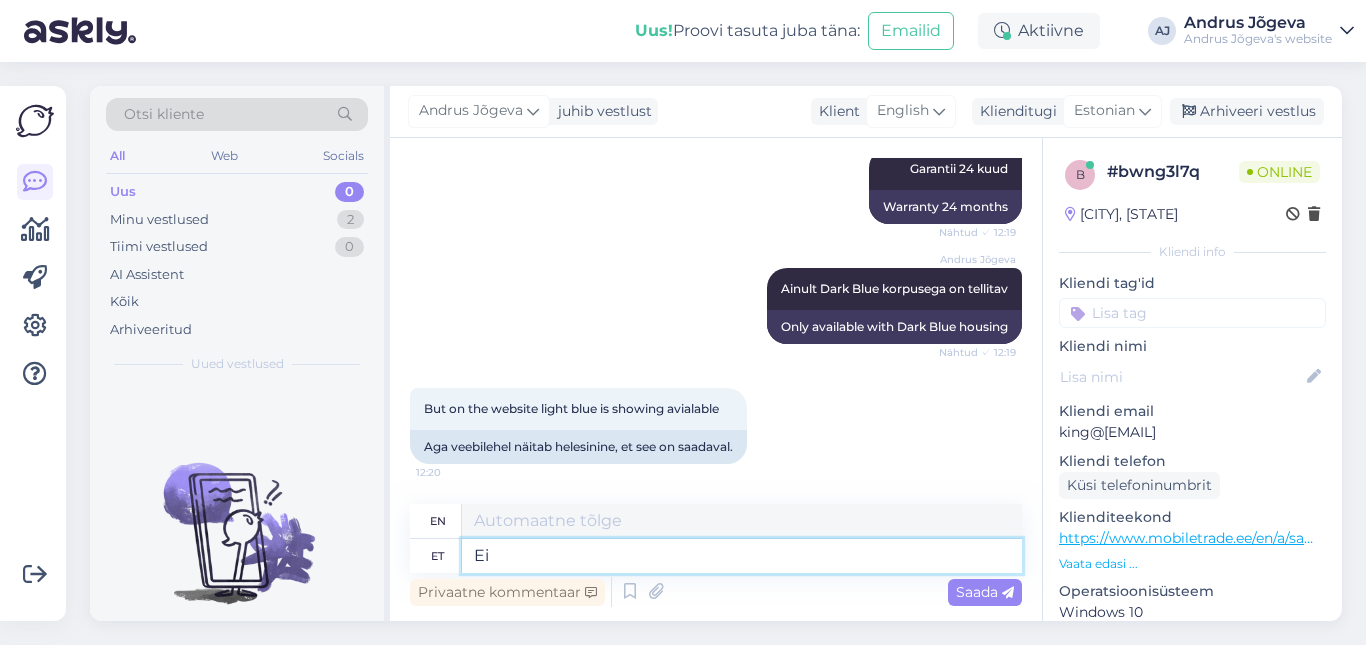 type on "Ei" 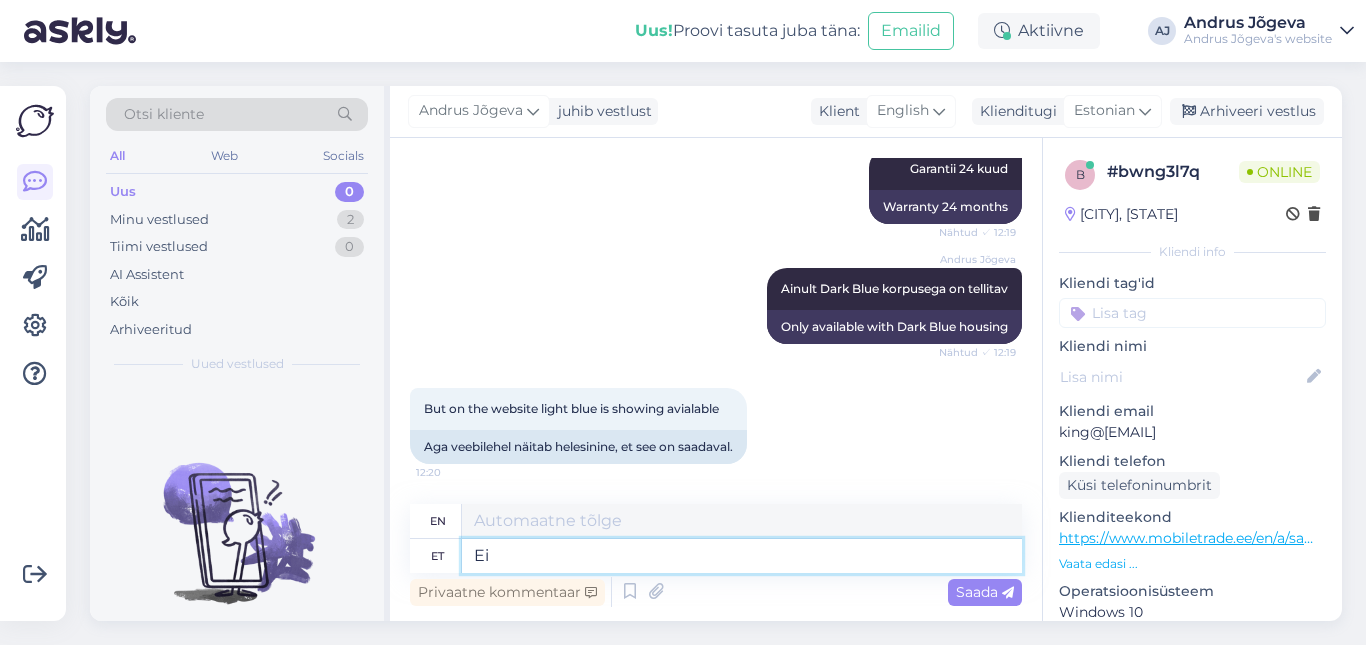 type on "No" 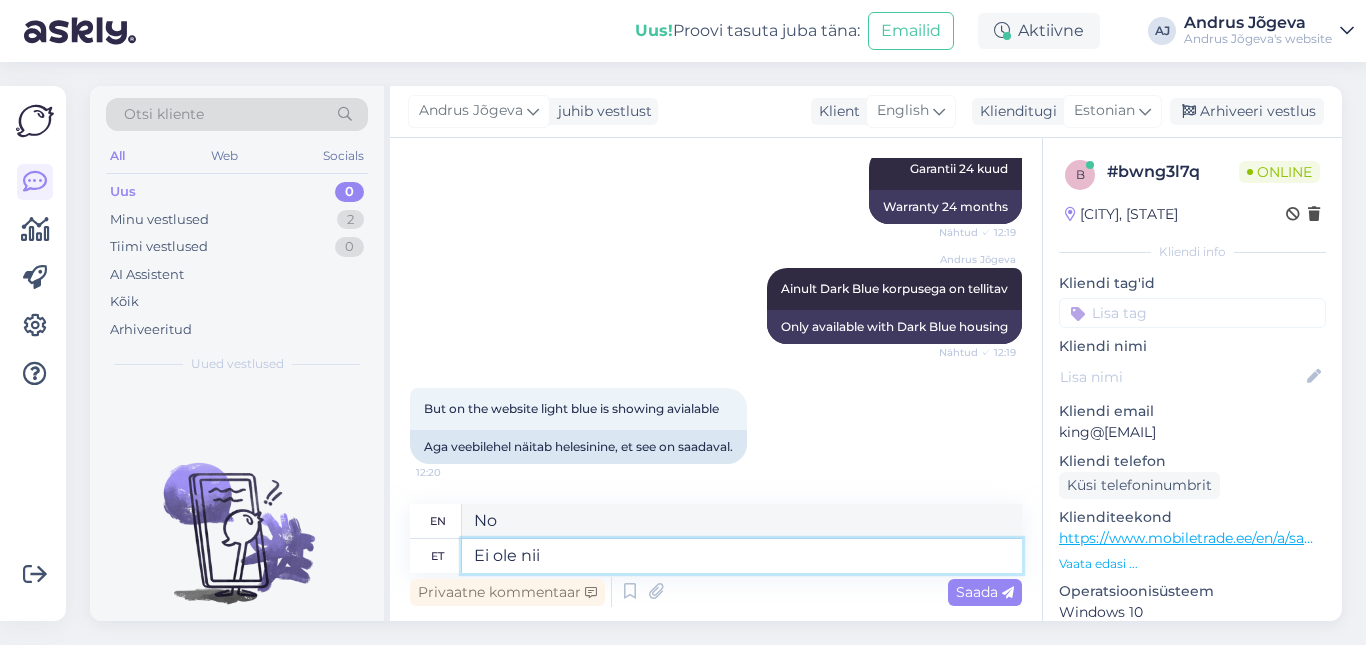 type on "Ei ole nii" 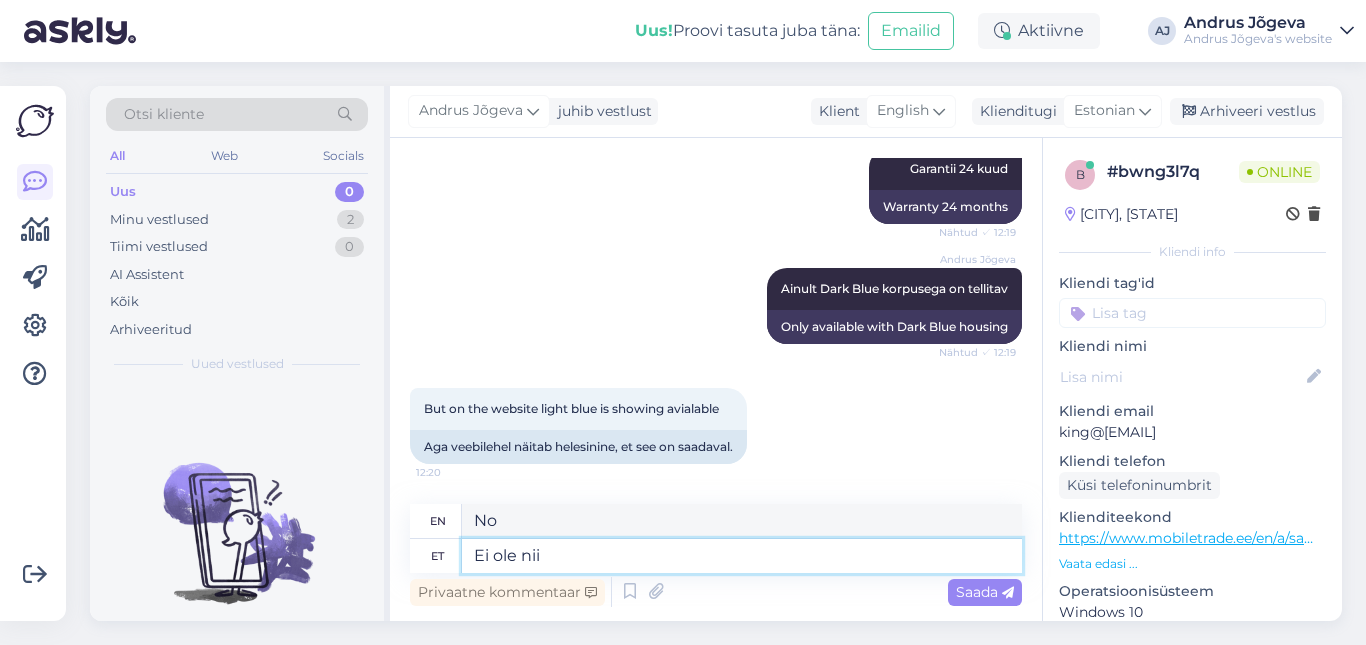 type on "It is not so." 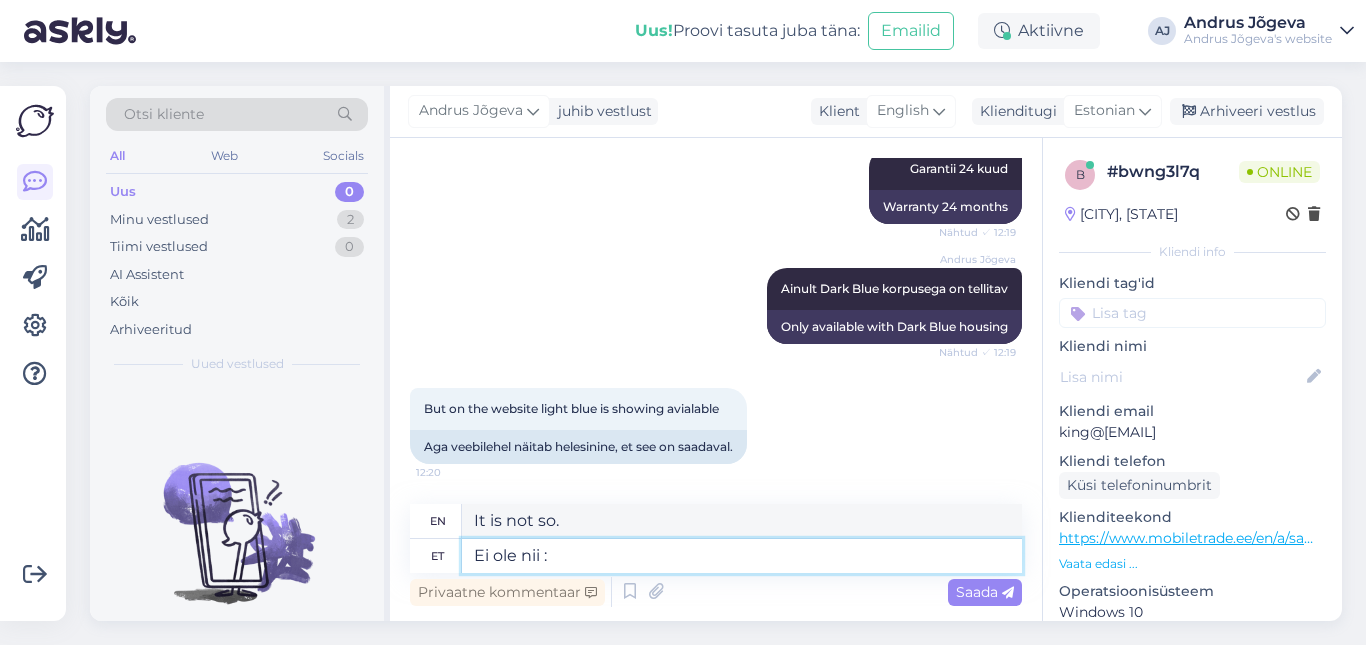 type on "Ei ole nii :)" 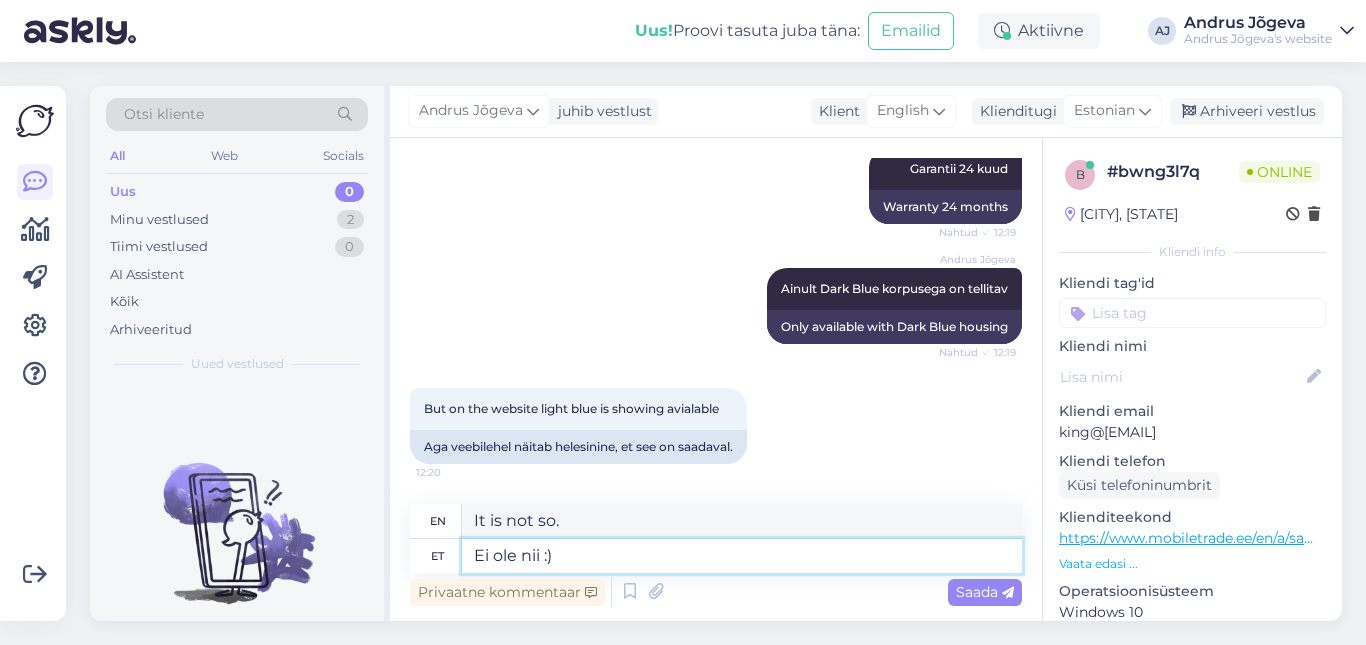 type on "It's not like that :)" 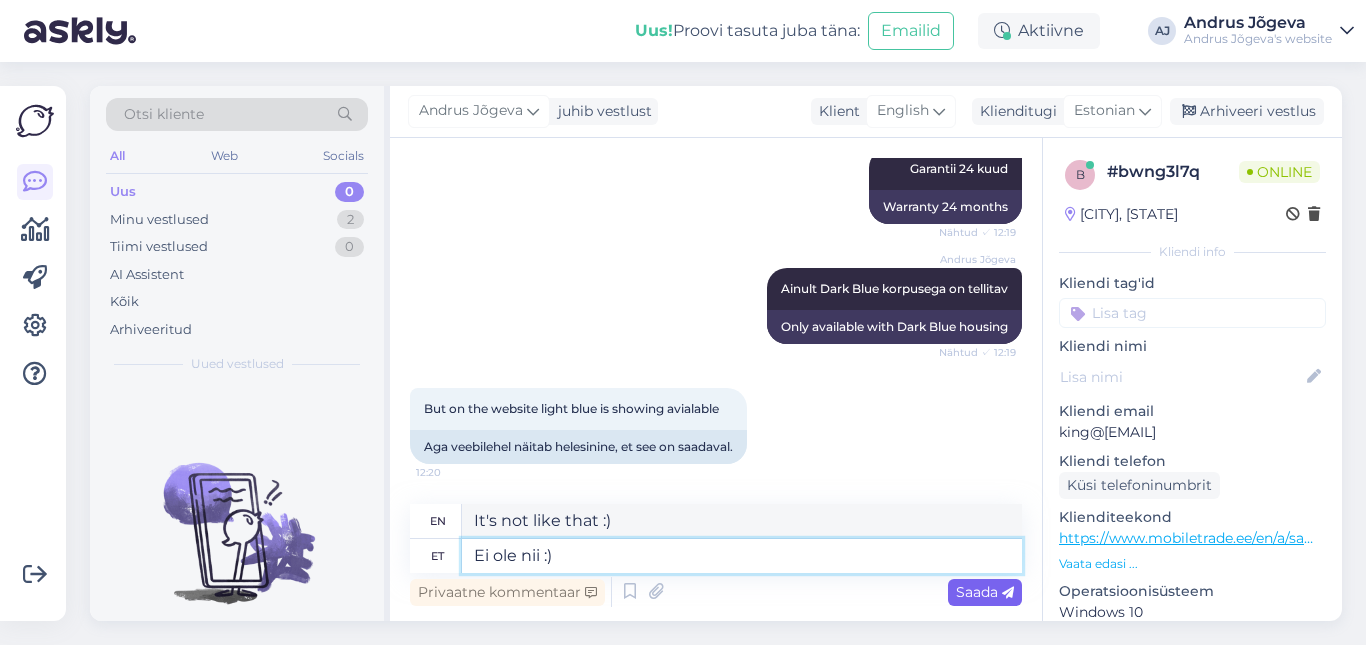 type on "Ei ole nii :)" 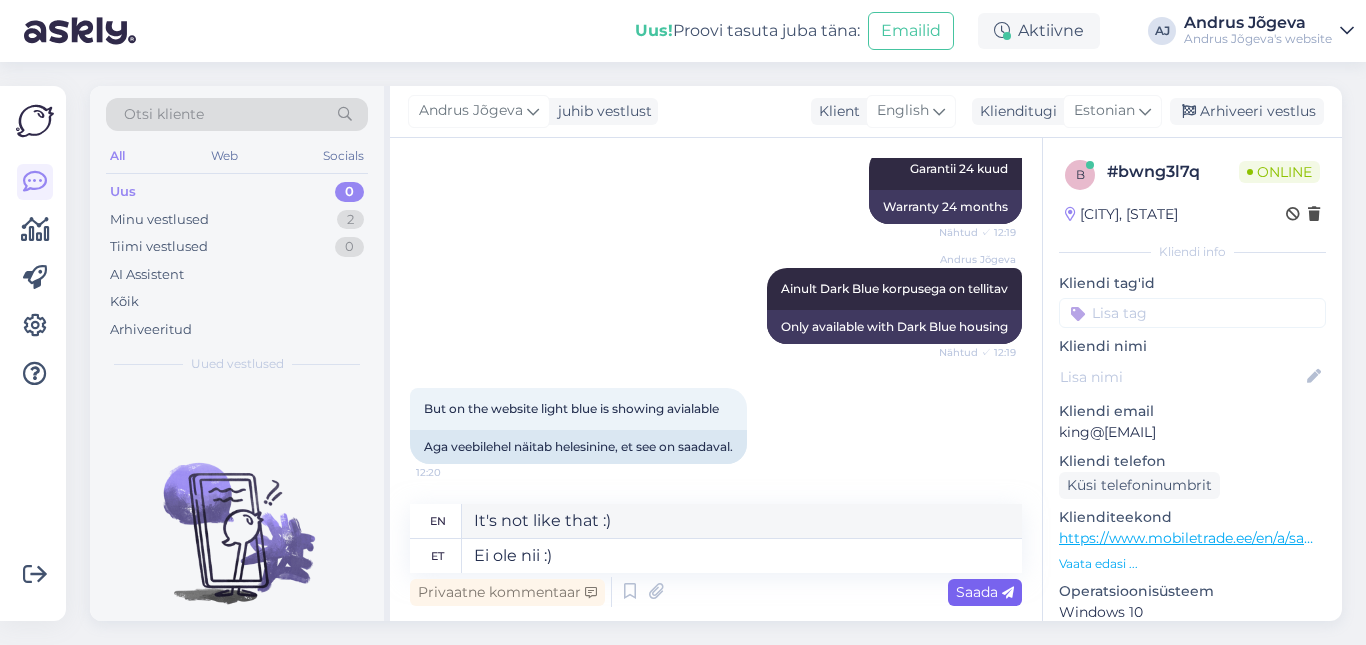 click on "Saada" at bounding box center (985, 592) 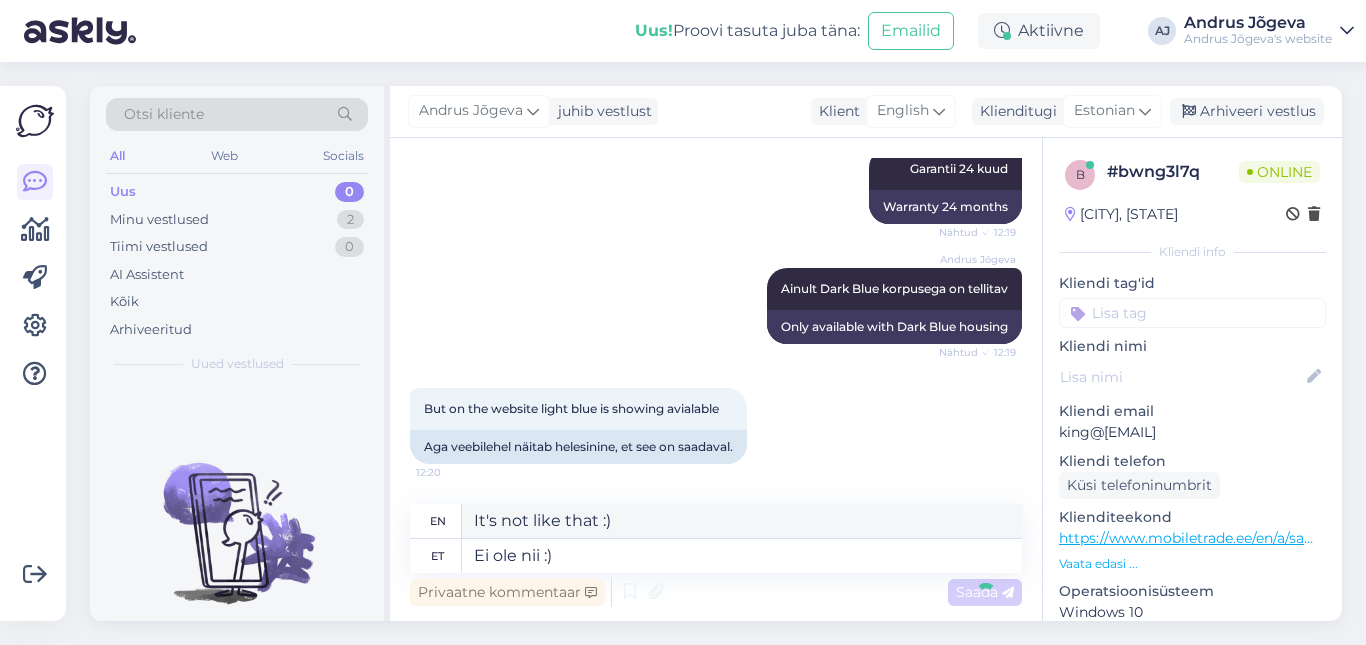 type 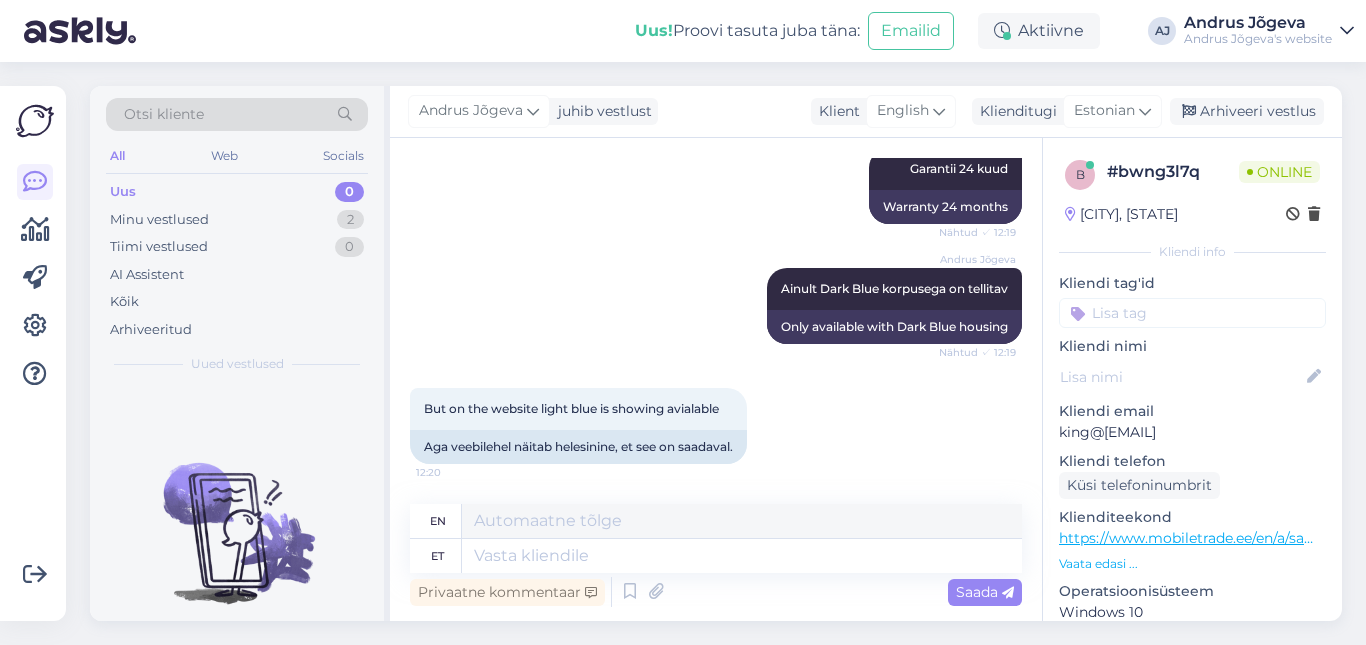 scroll, scrollTop: 1064, scrollLeft: 0, axis: vertical 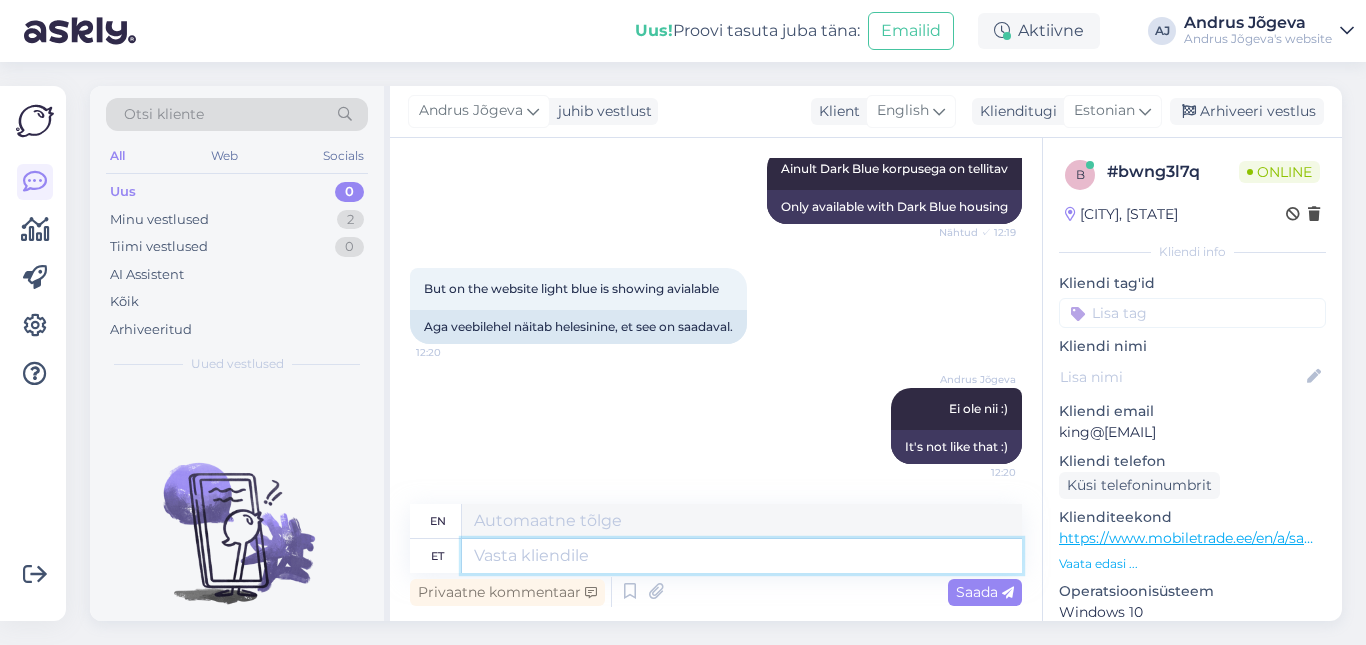 click at bounding box center (742, 556) 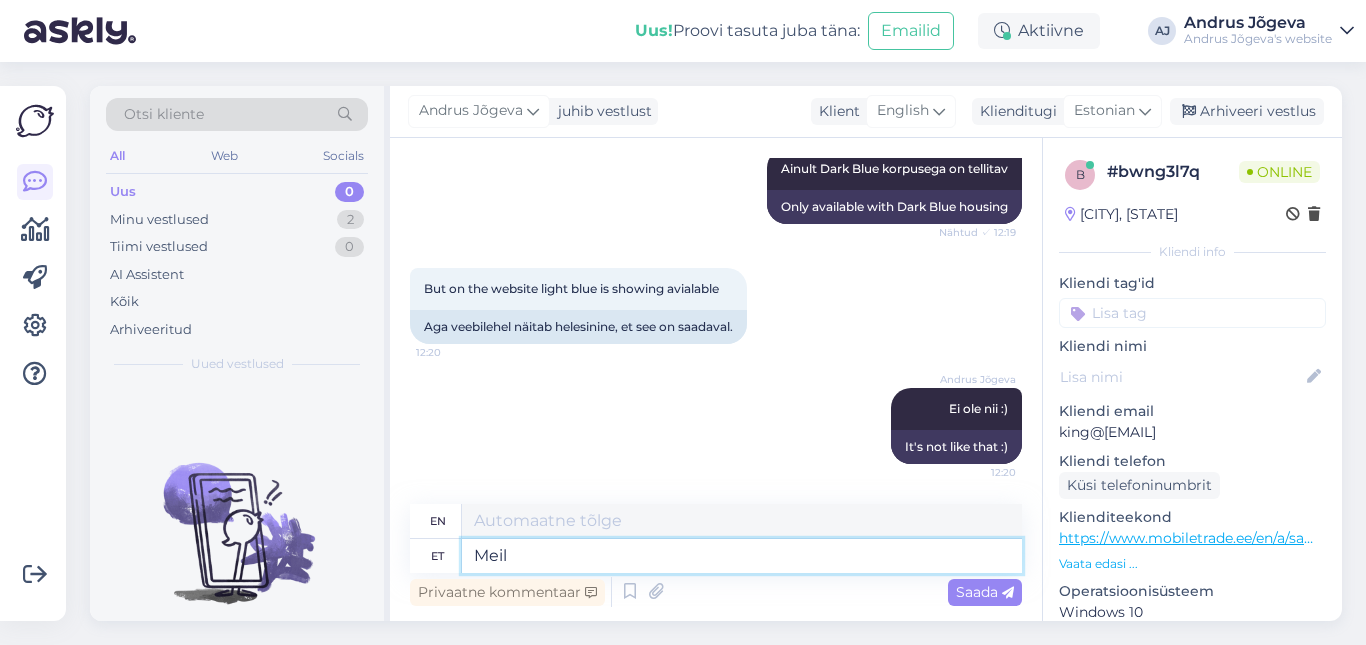 type on "Meil e" 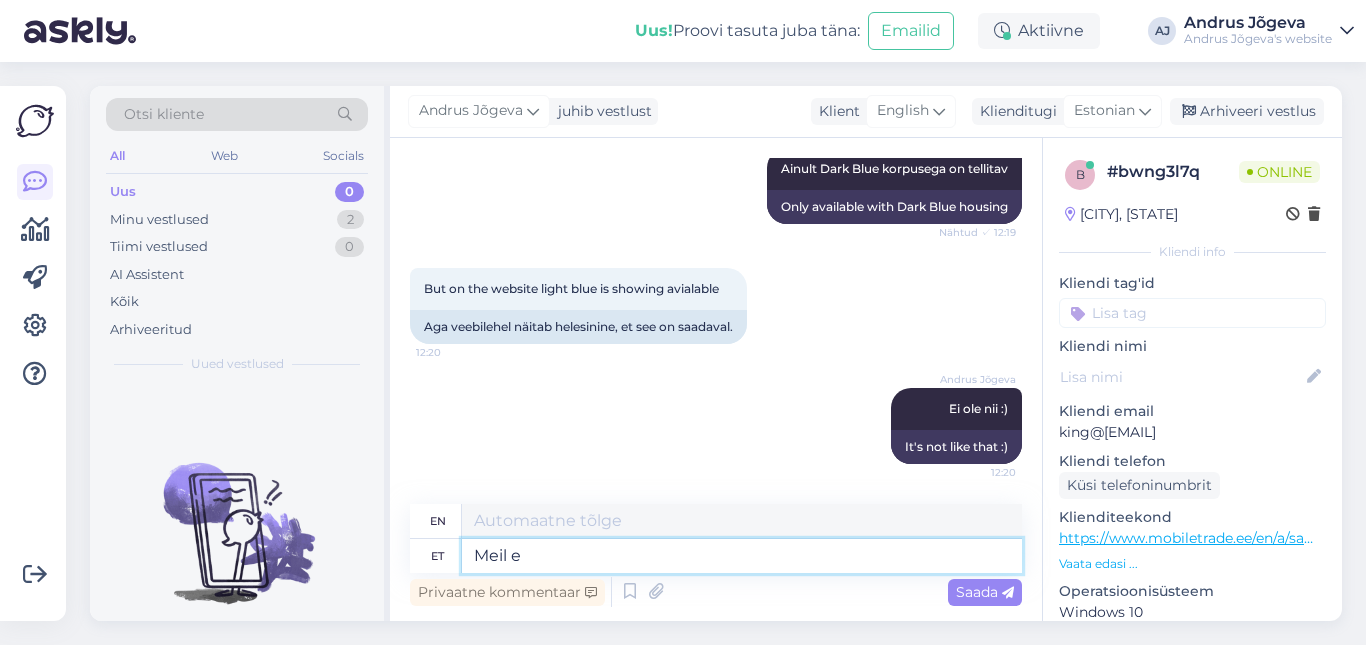 type on "We" 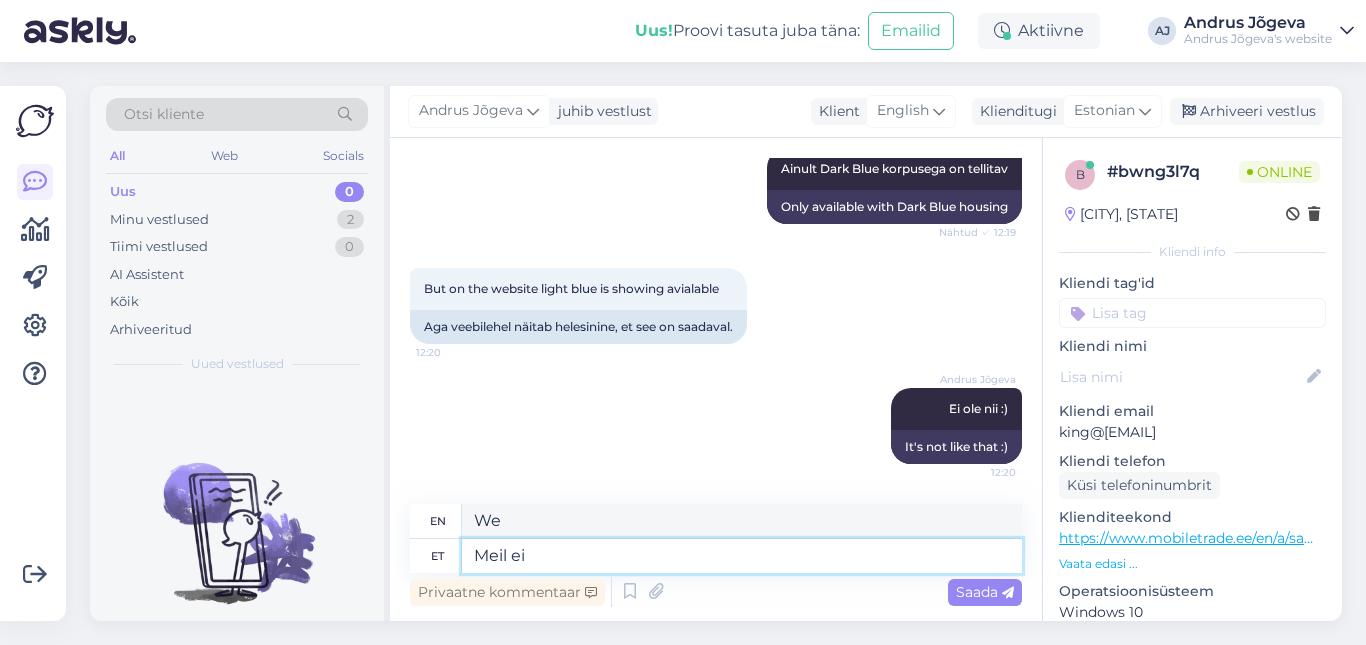 type on "Meil ei" 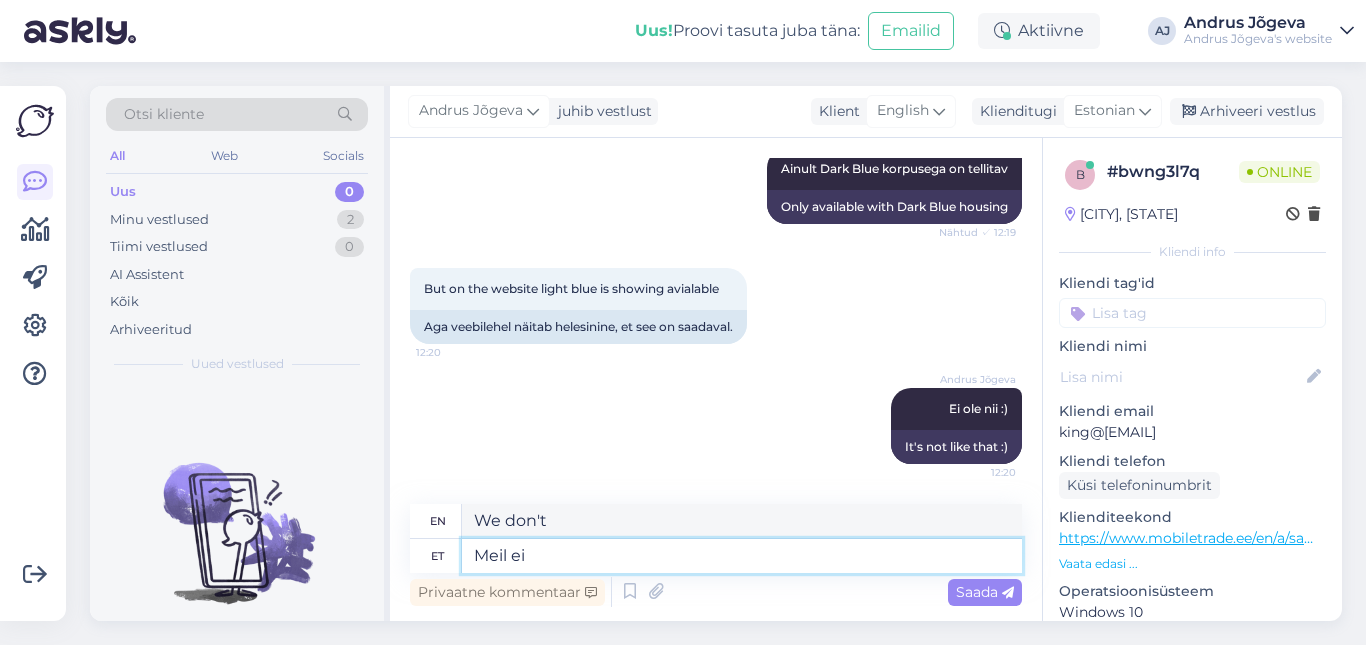 type on "Meil ei o" 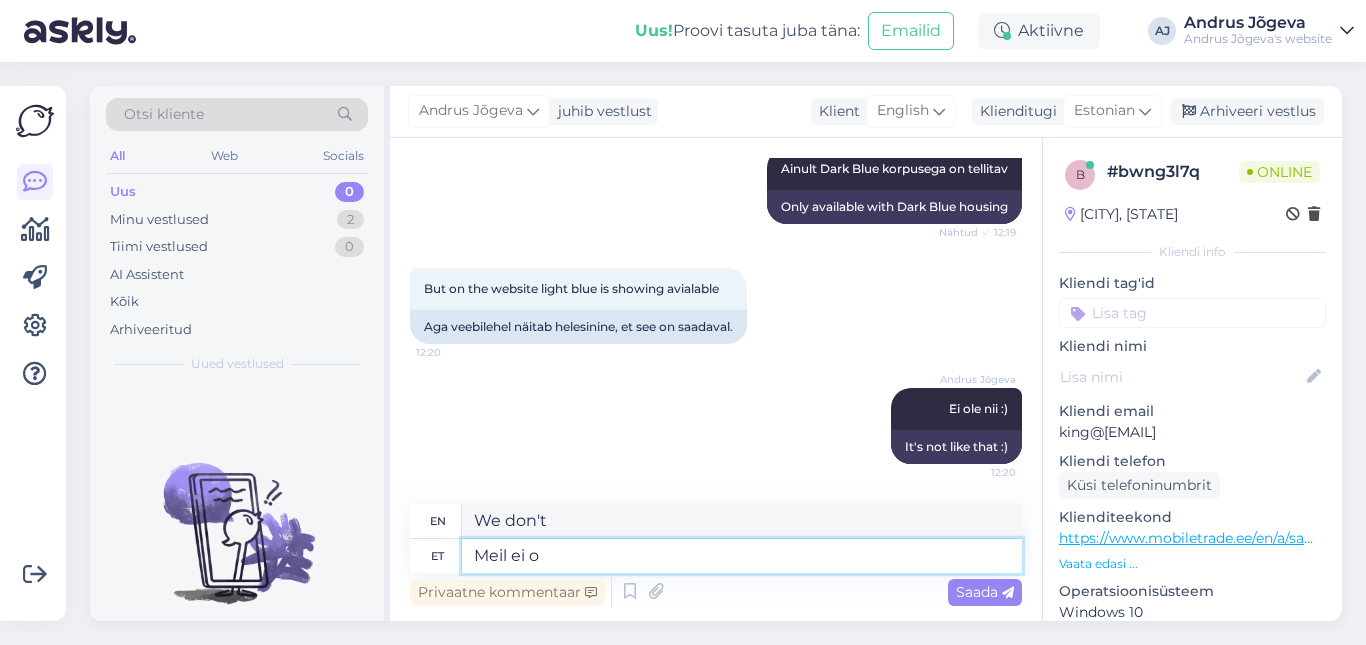type on "We don't have" 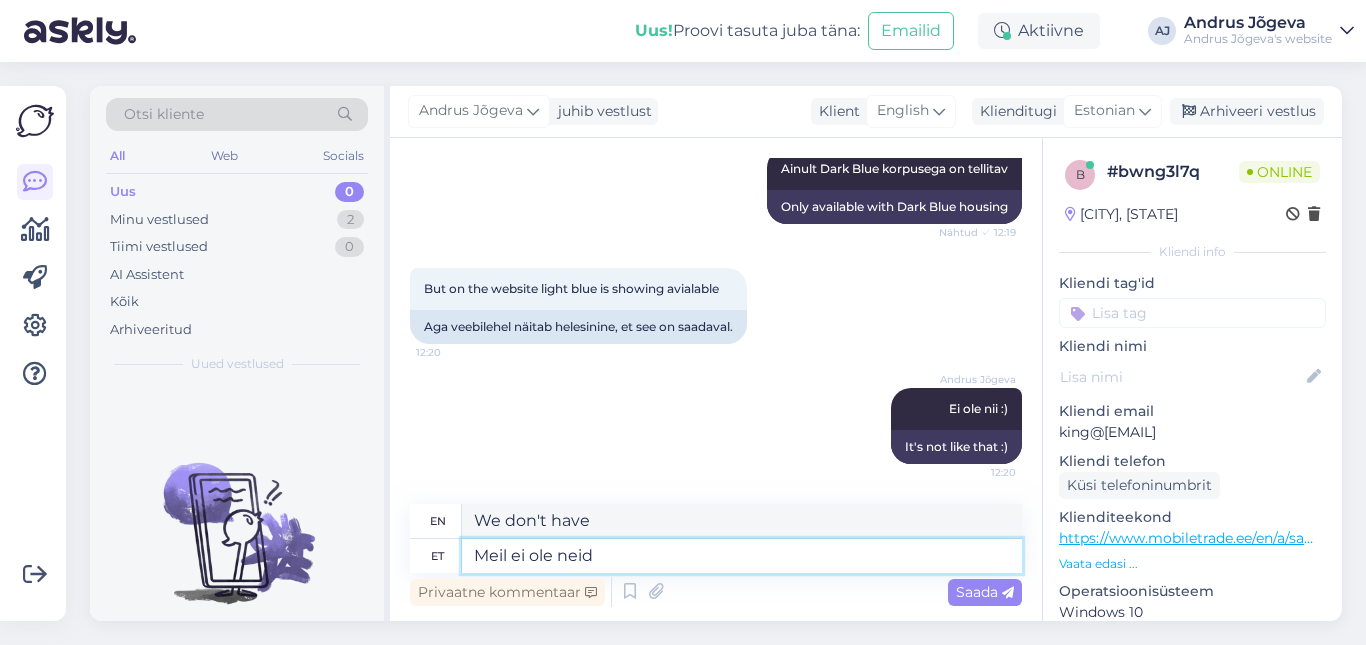 type on "Meil ei ole neid" 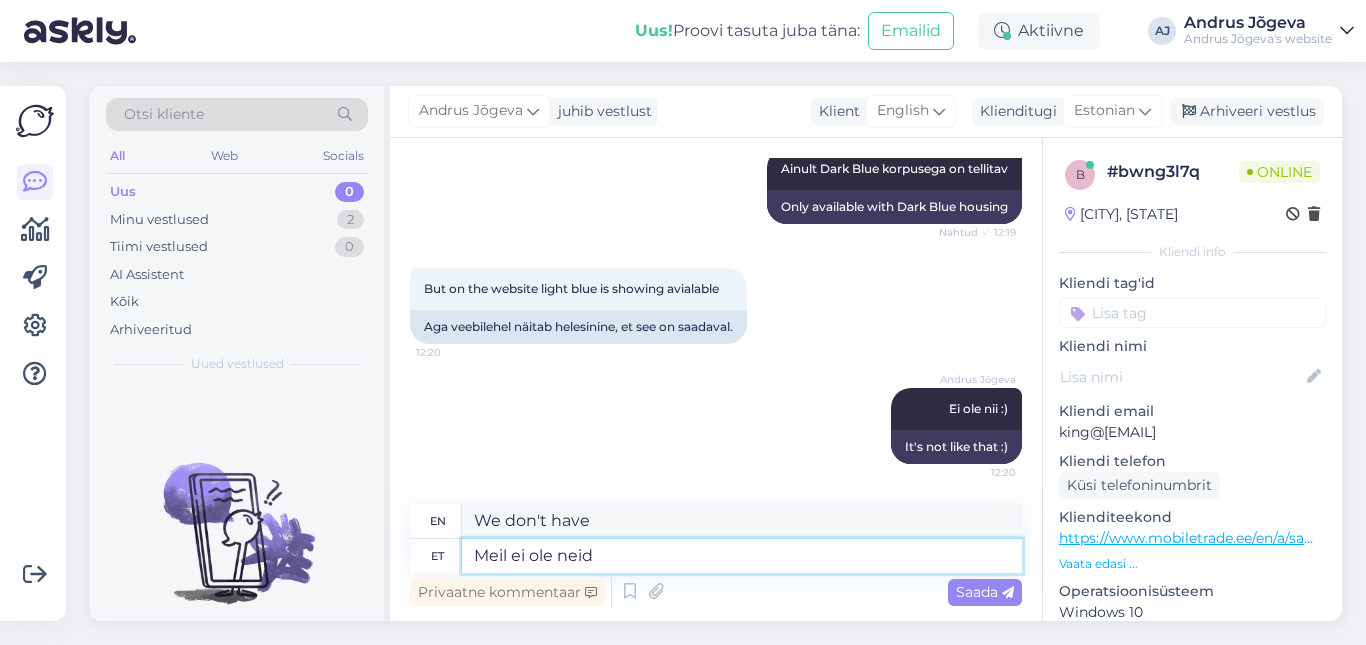 type on "We don't have them." 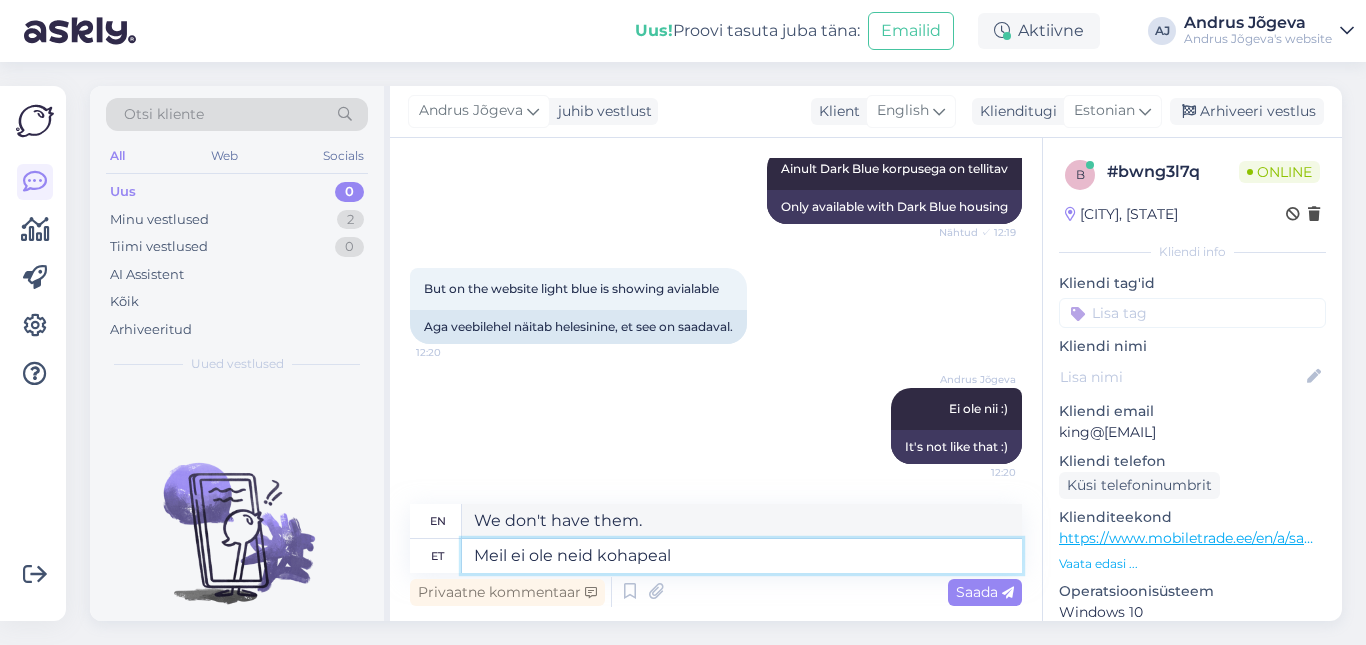 type on "Meil ei ole neid kohapeal" 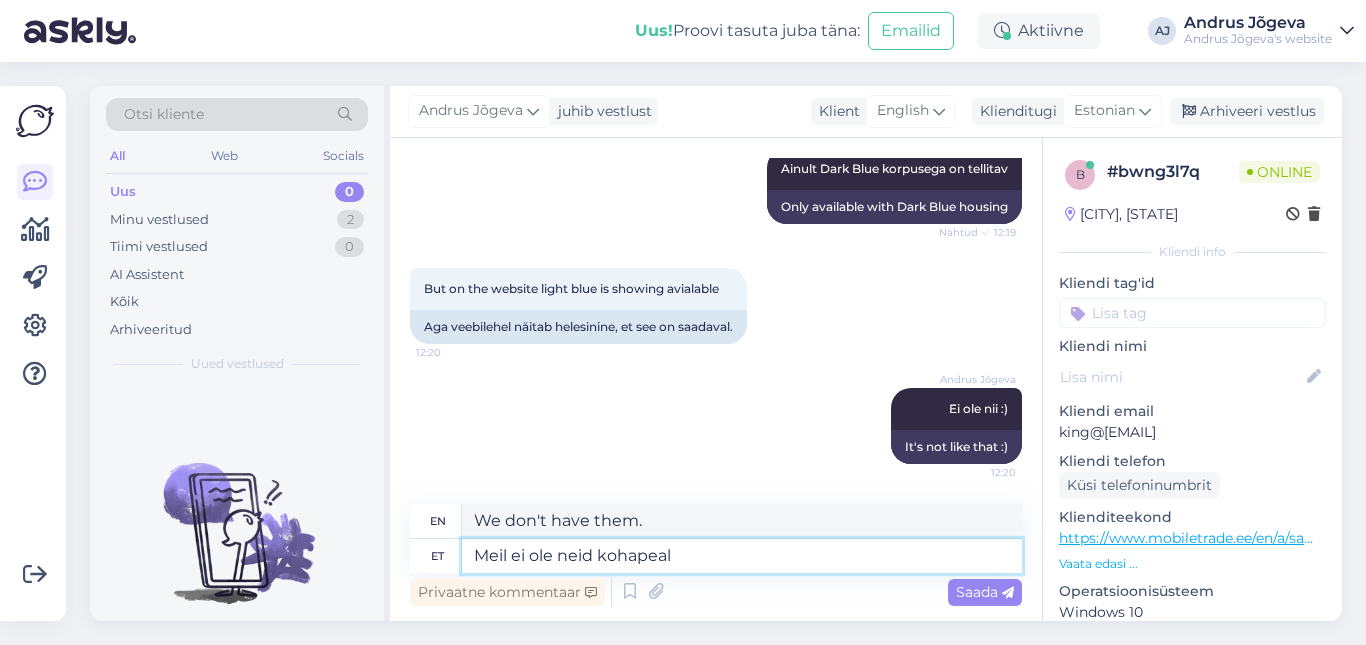 type on "We don't have them on site." 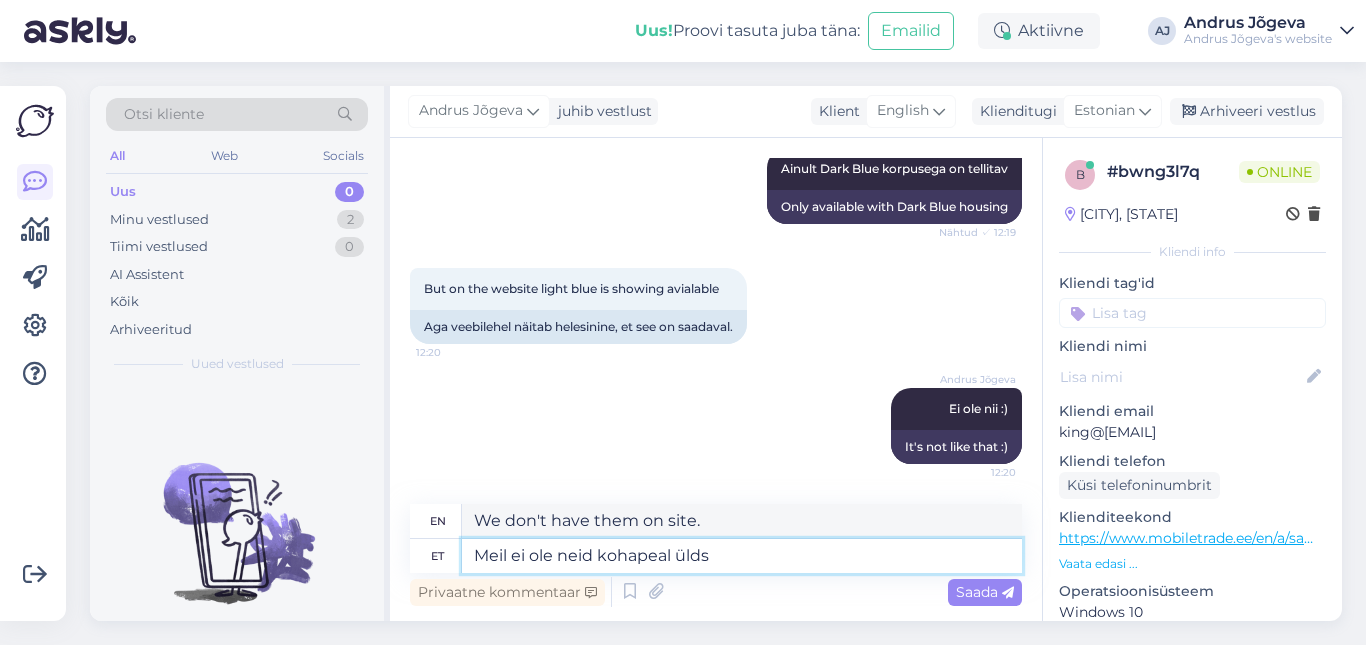 type on "Meil ei ole neid kohapeal üldse" 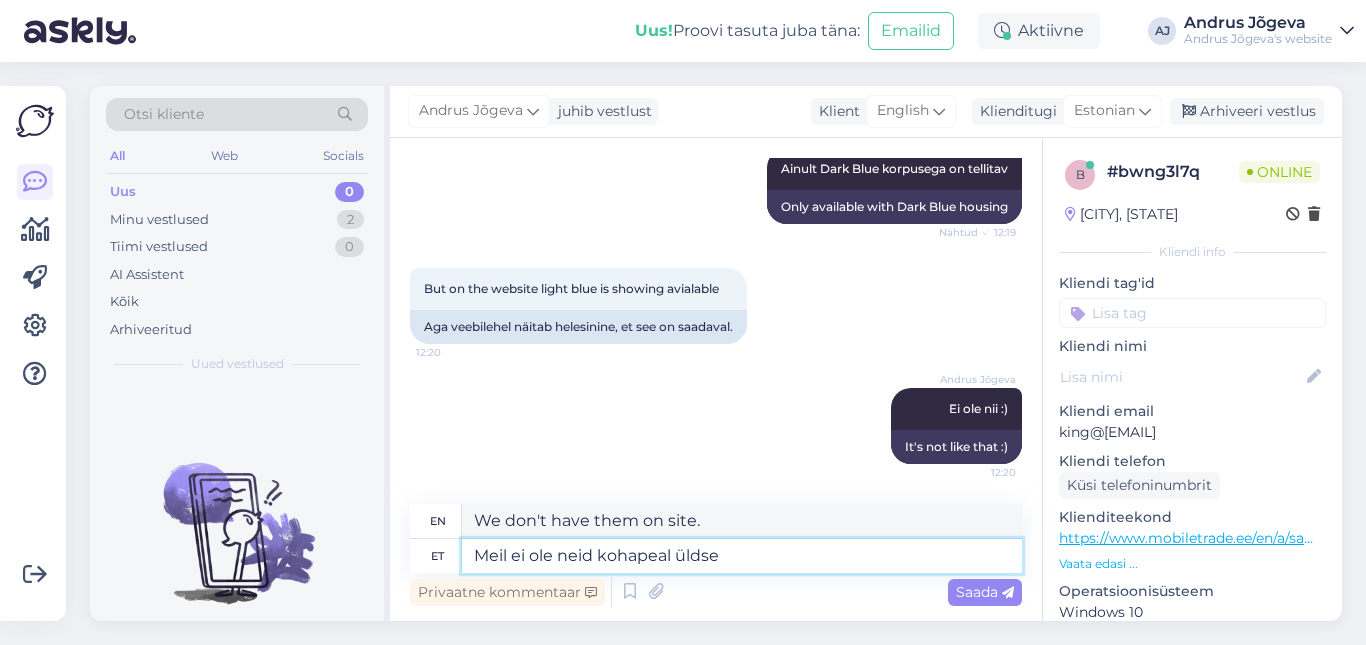 type on "We don't have them locally at all." 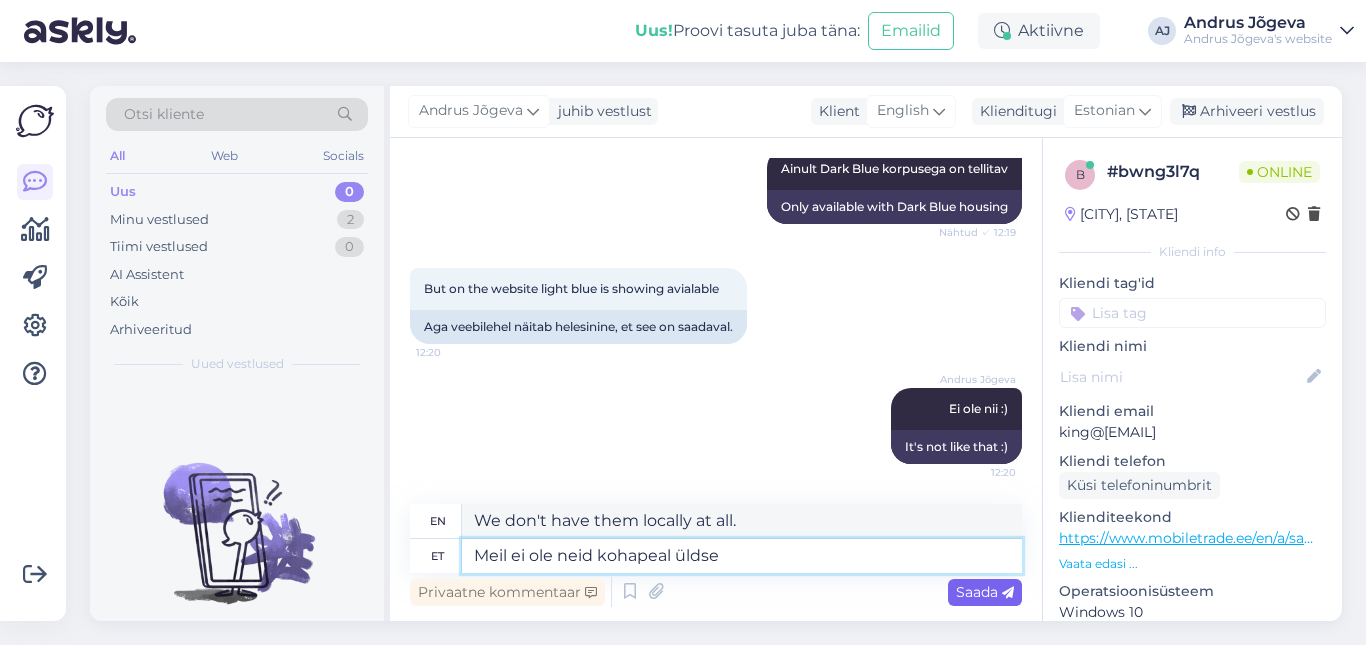 type on "Meil ei ole neid kohapeal üldse" 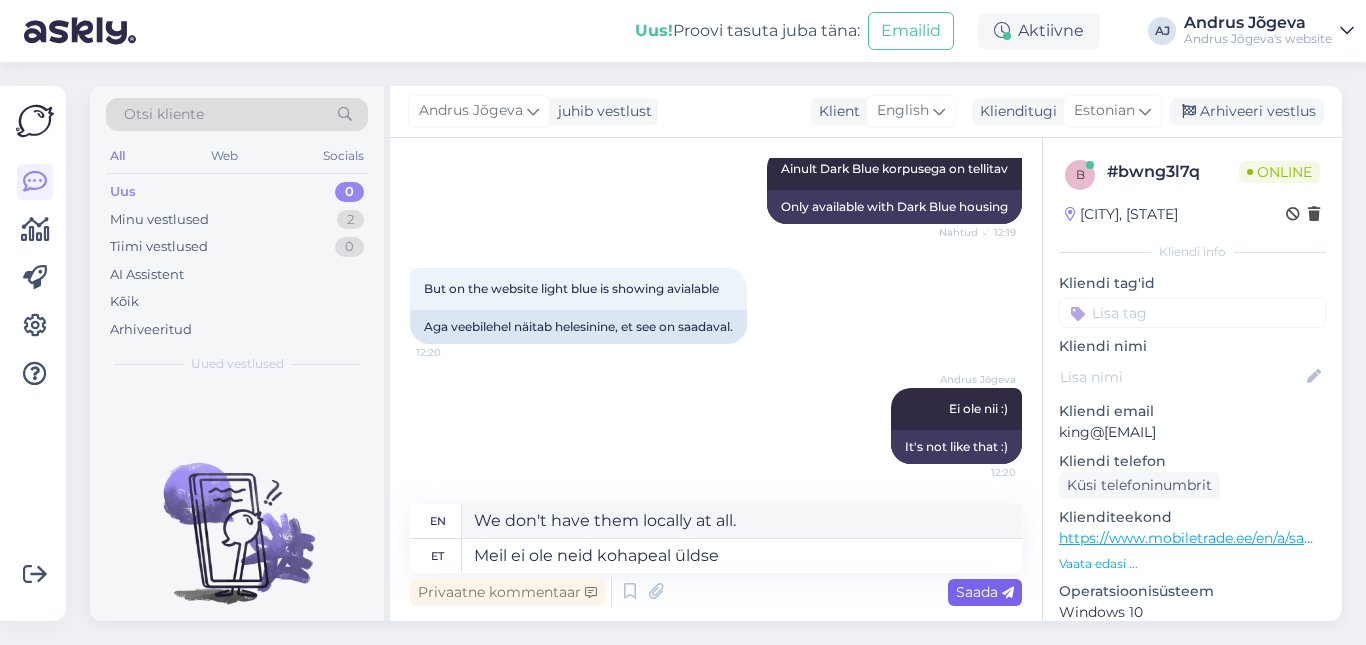 click on "Saada" at bounding box center [985, 592] 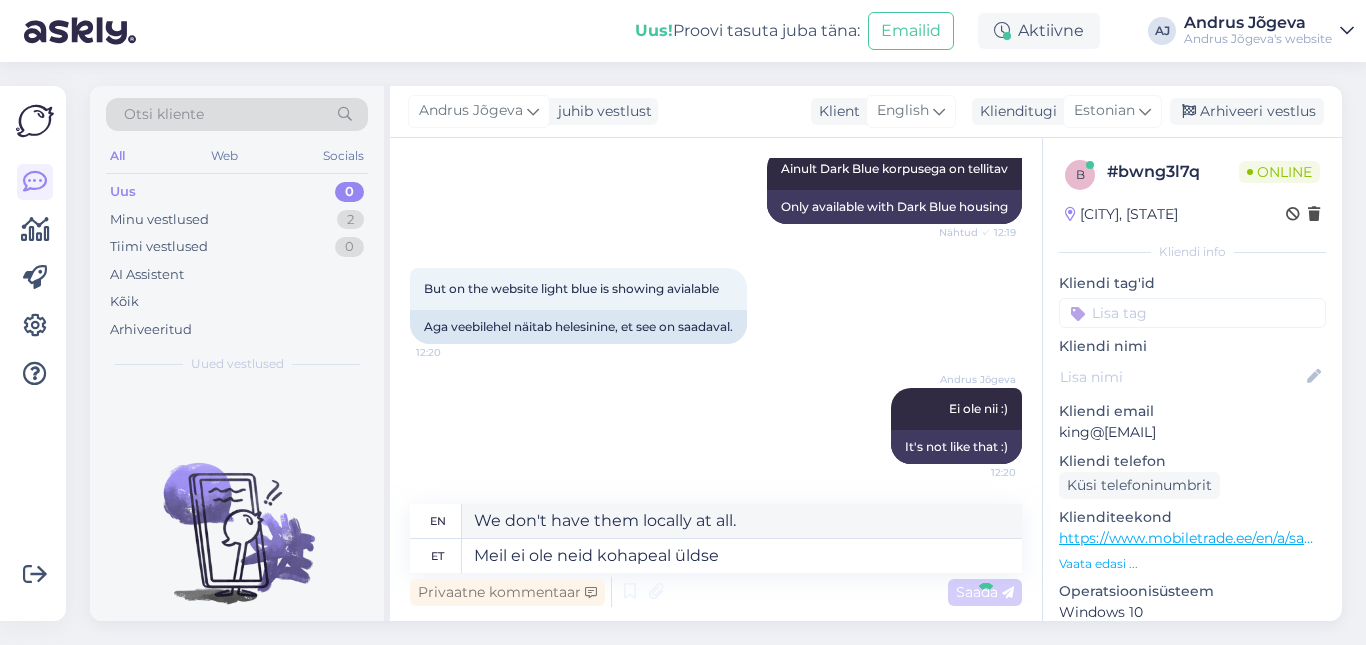 type 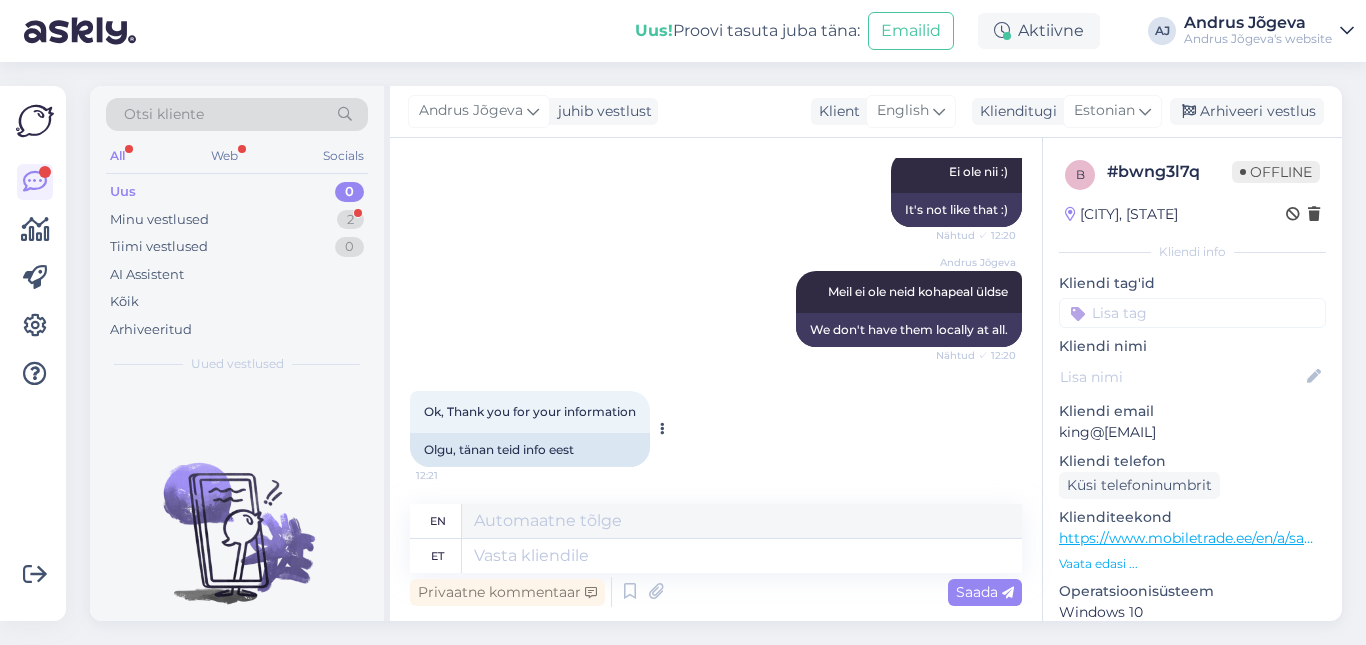 scroll, scrollTop: 1304, scrollLeft: 0, axis: vertical 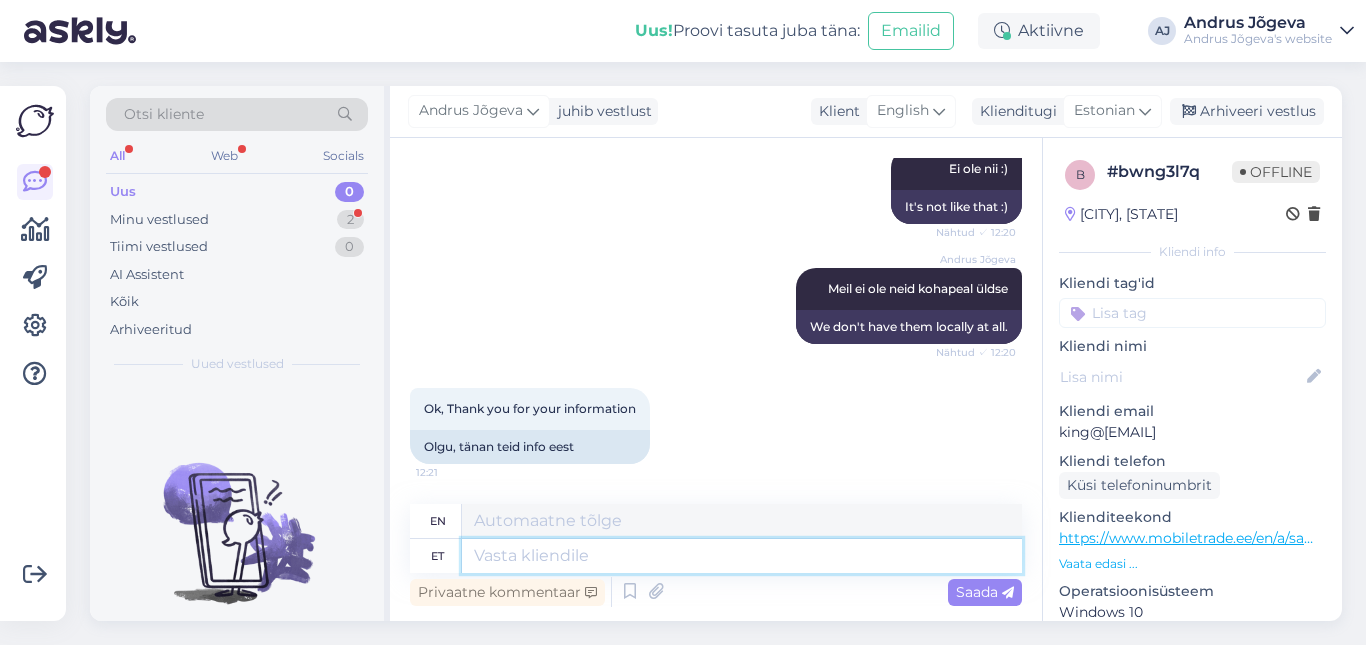 click at bounding box center [742, 556] 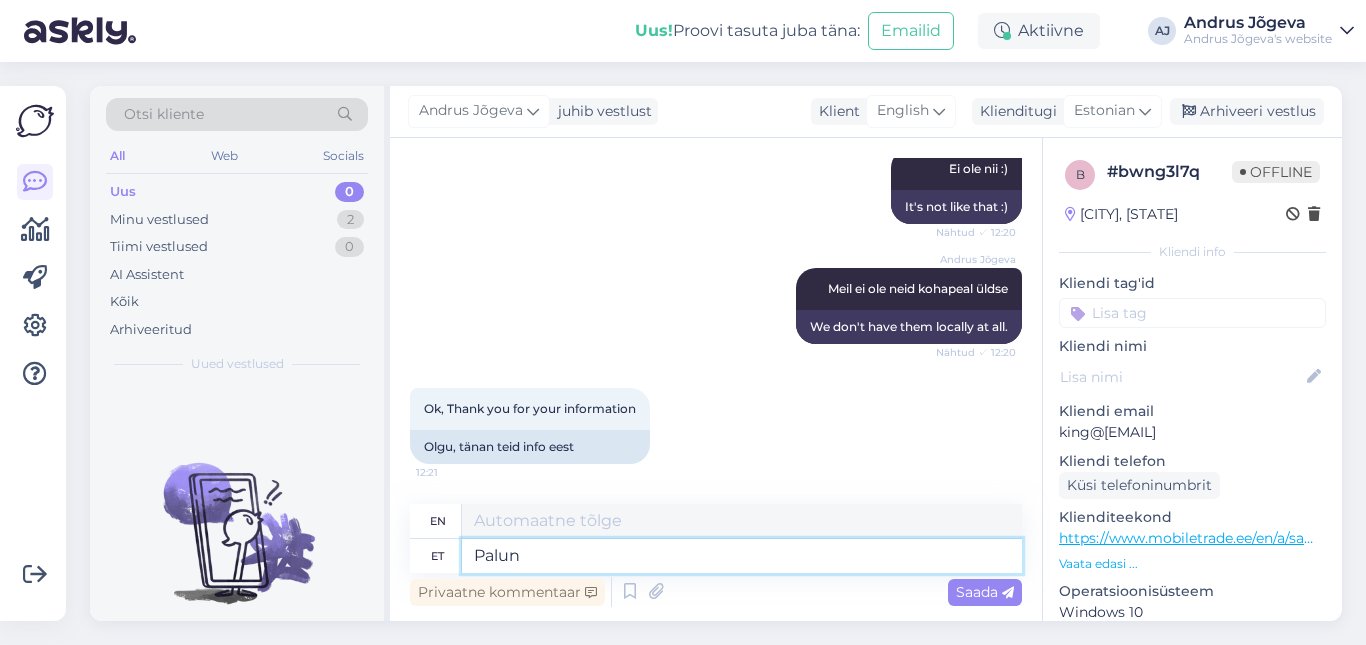 type on "Palun" 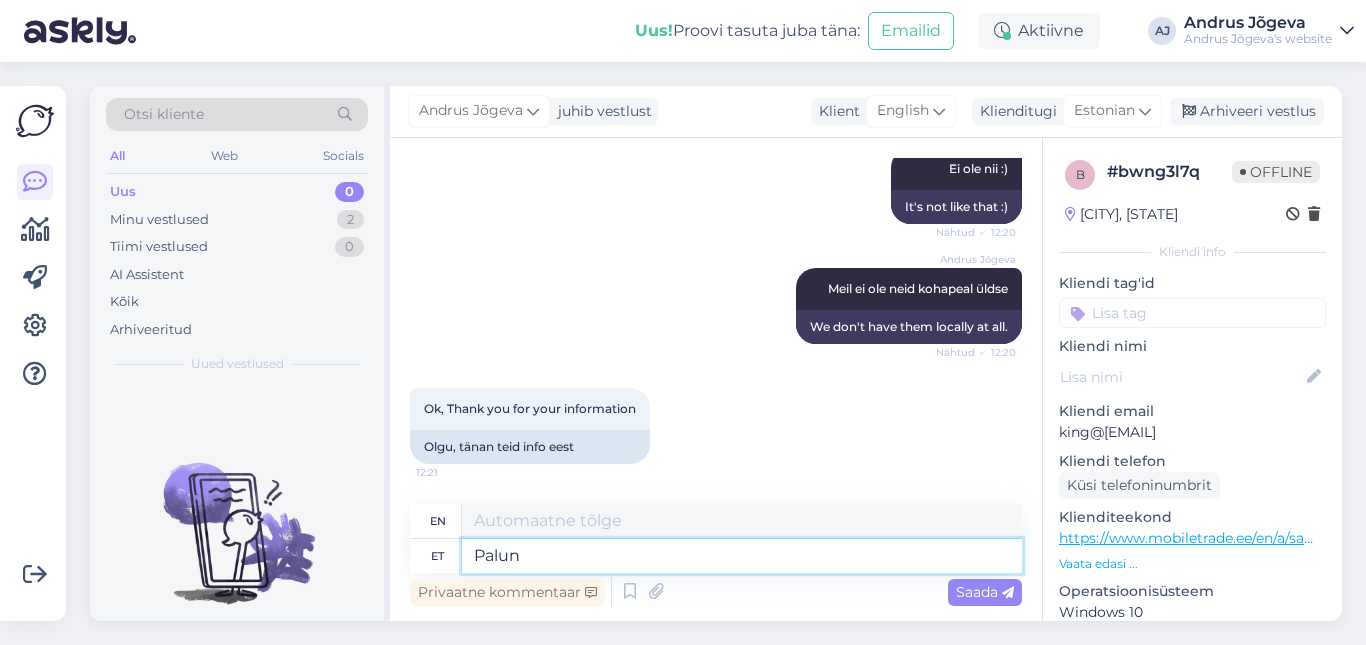type on "Please" 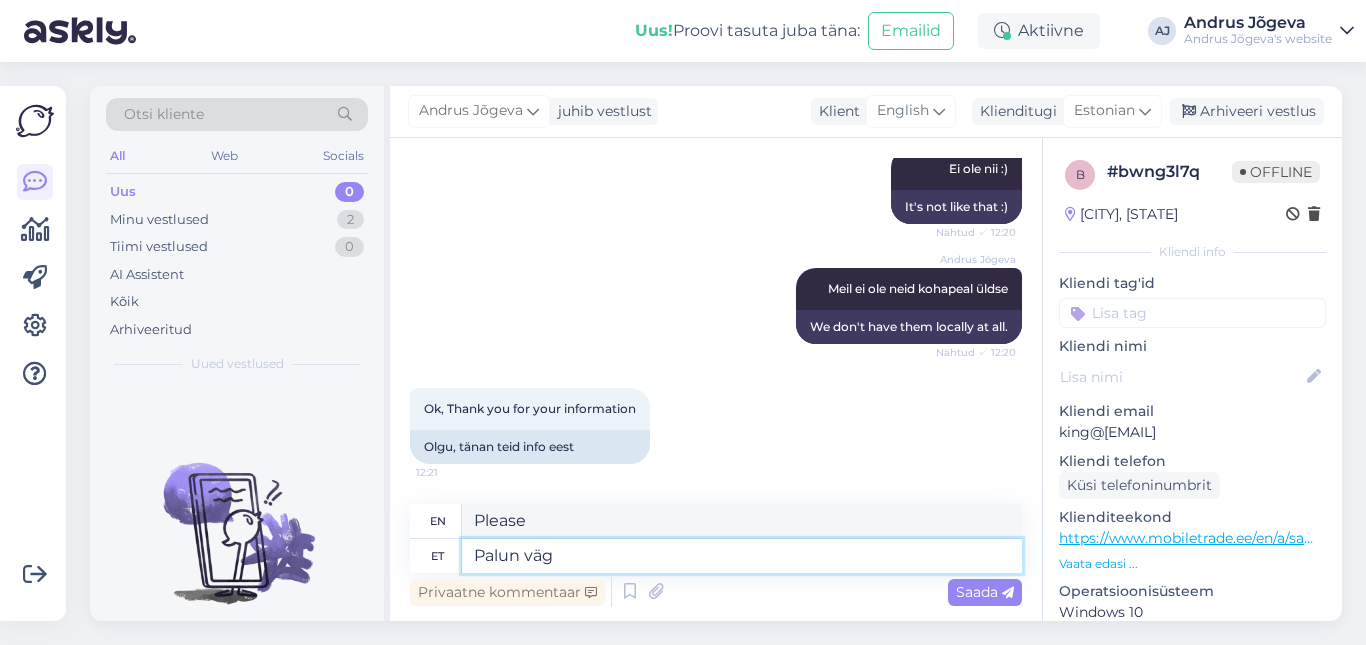 type on "Palun väga" 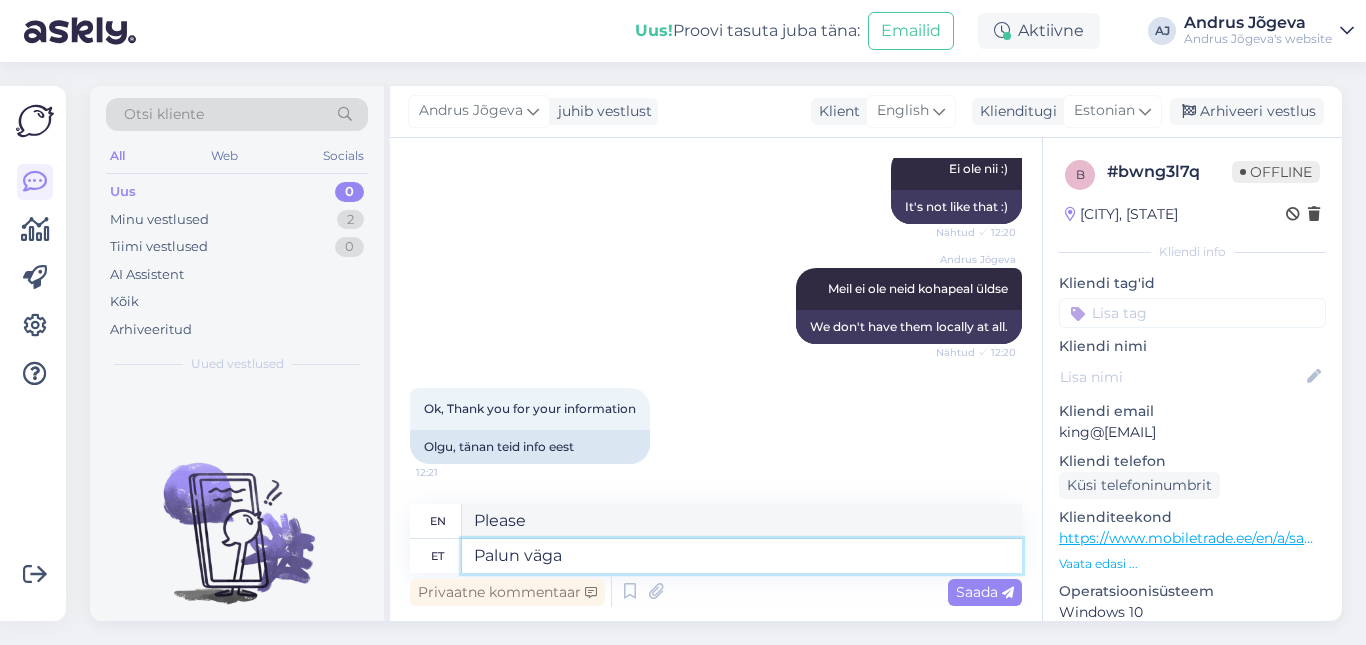 type on "Please, please." 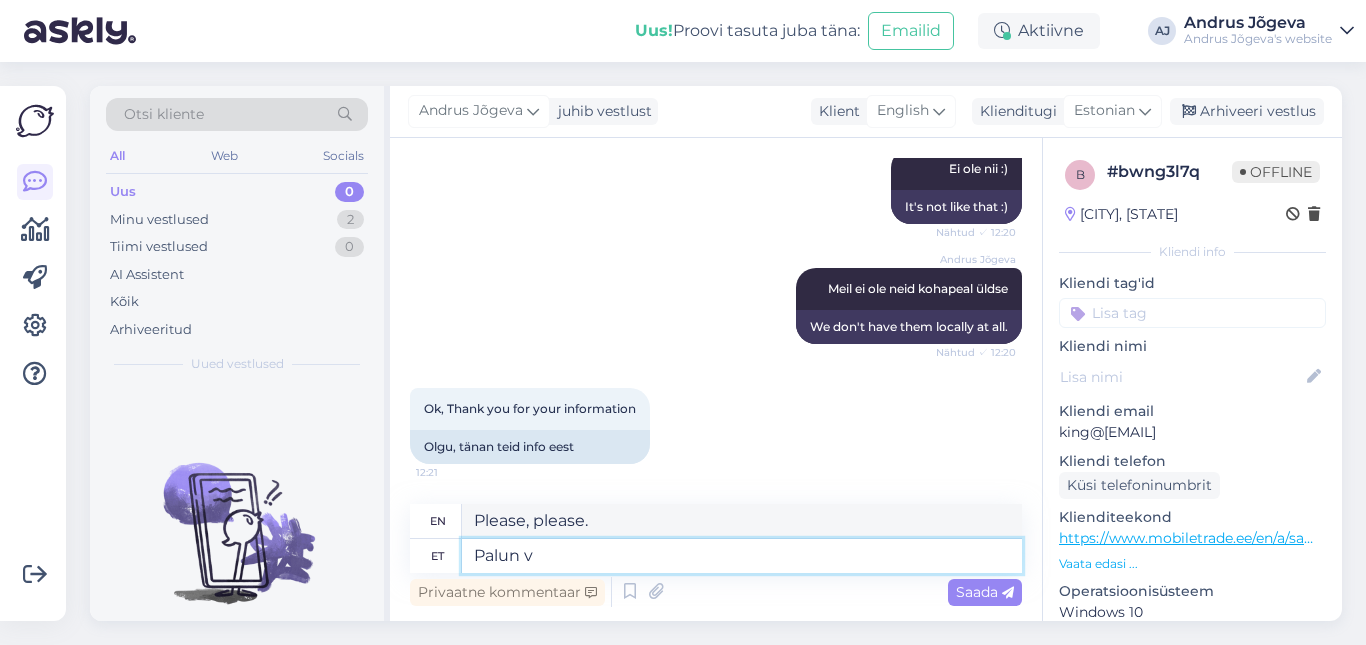 type on "Palun" 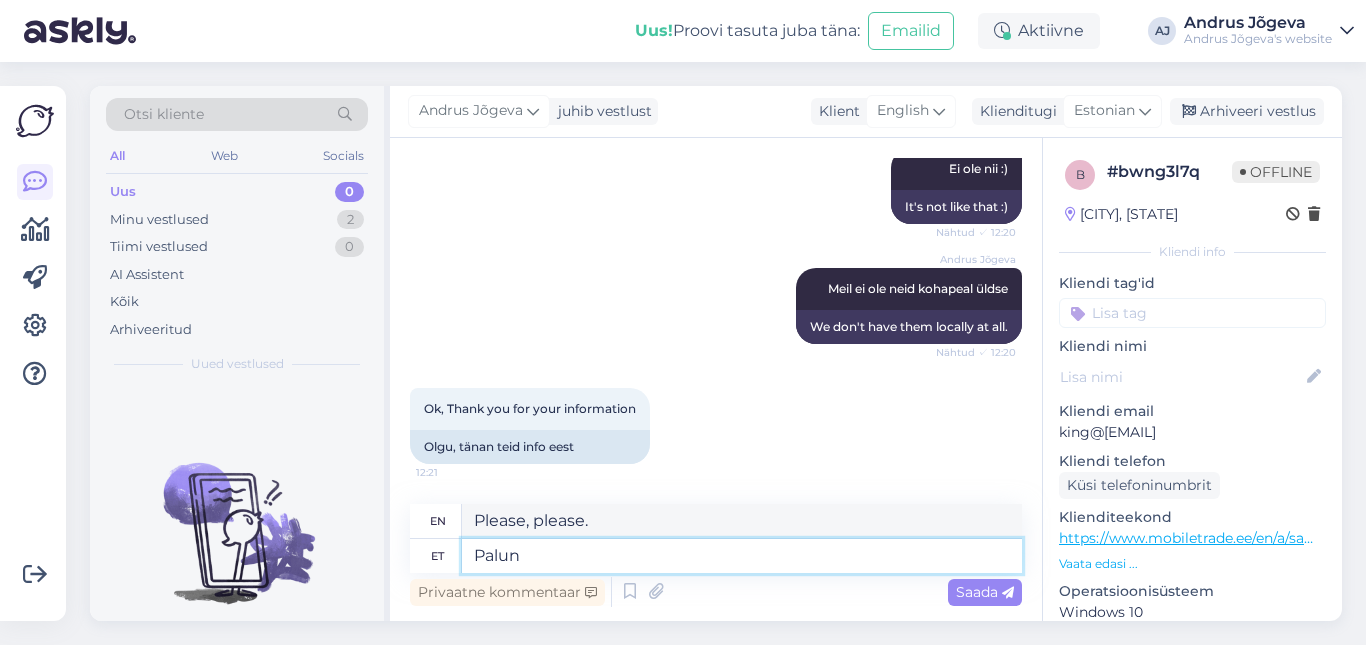 type on "Please" 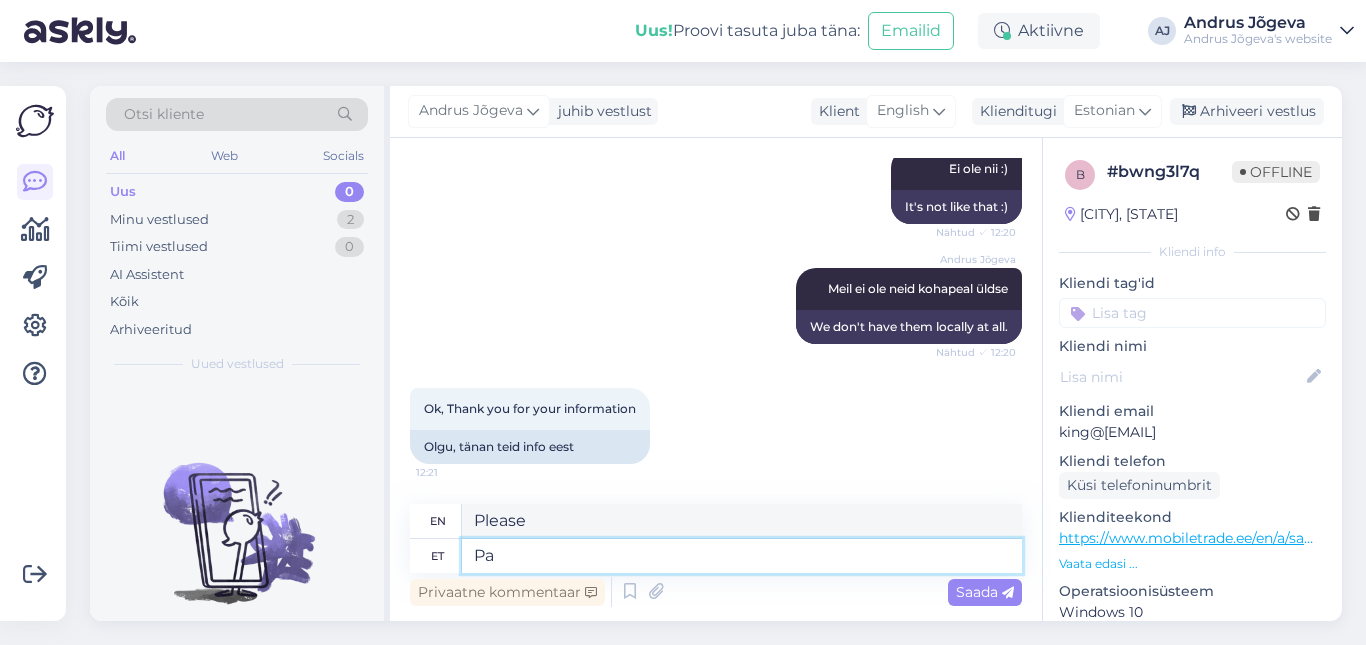 type on "P" 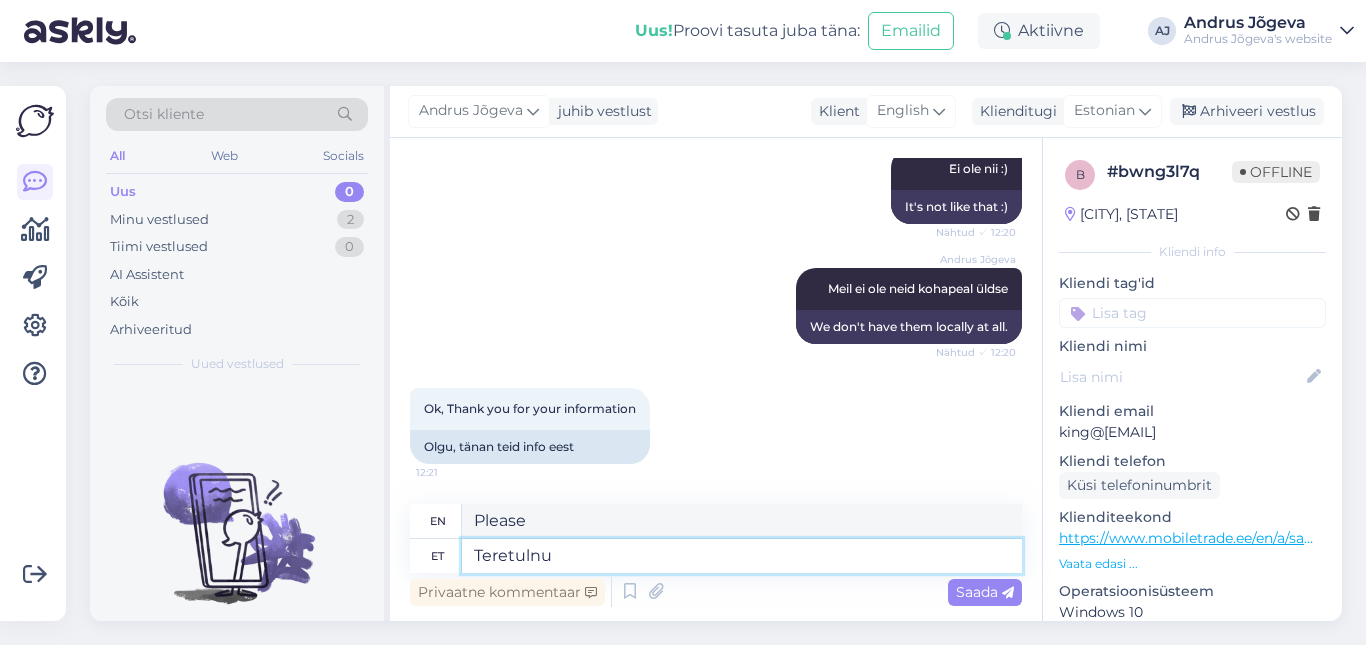 type on "Teretulnud" 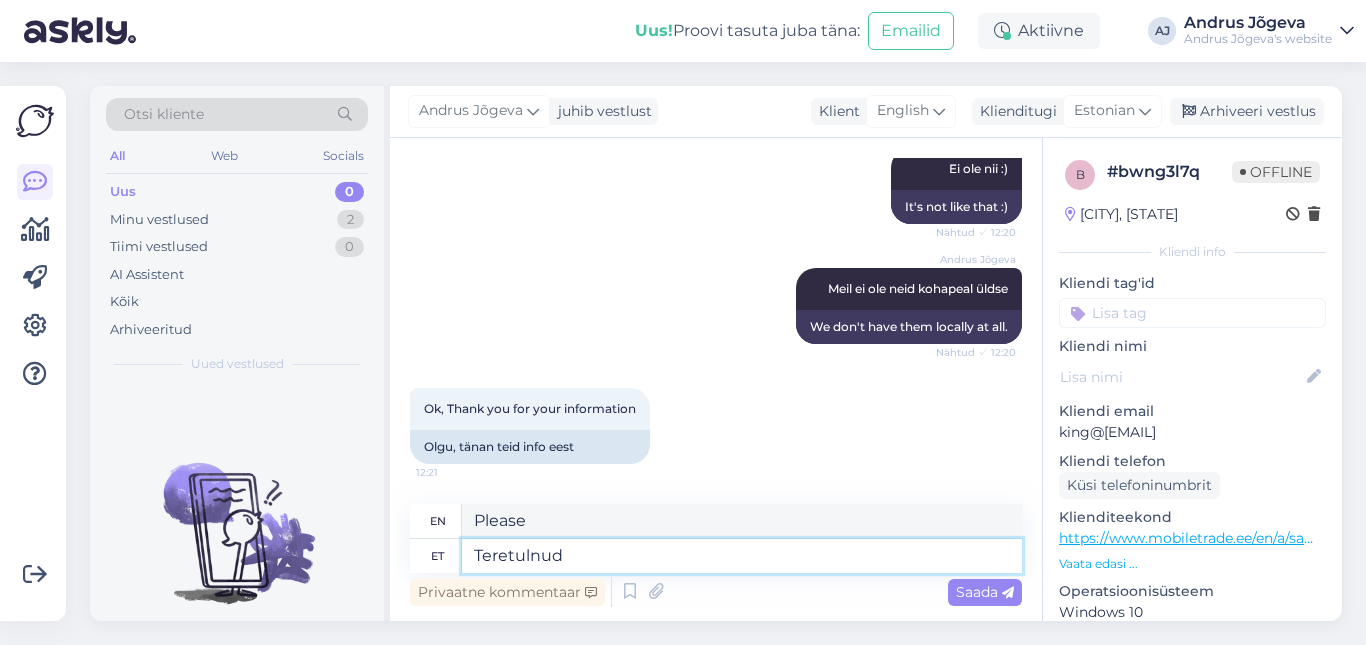 type on "Welcome" 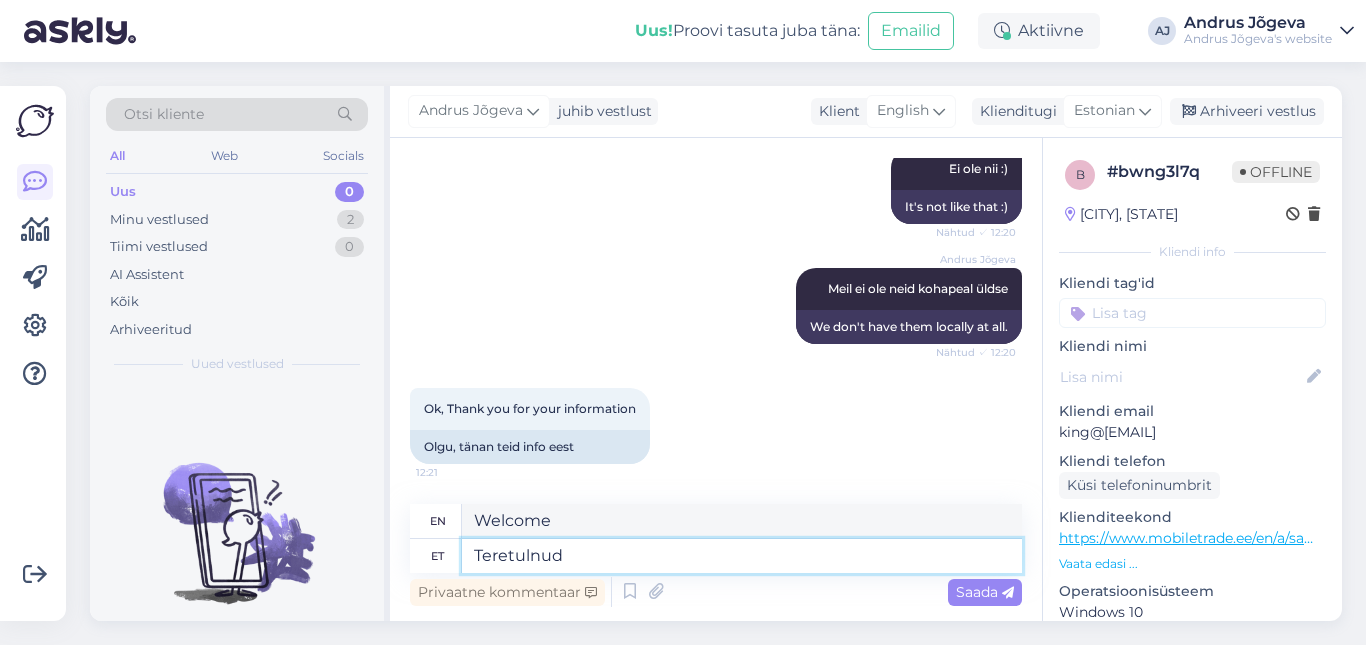 type on "Teretulnud" 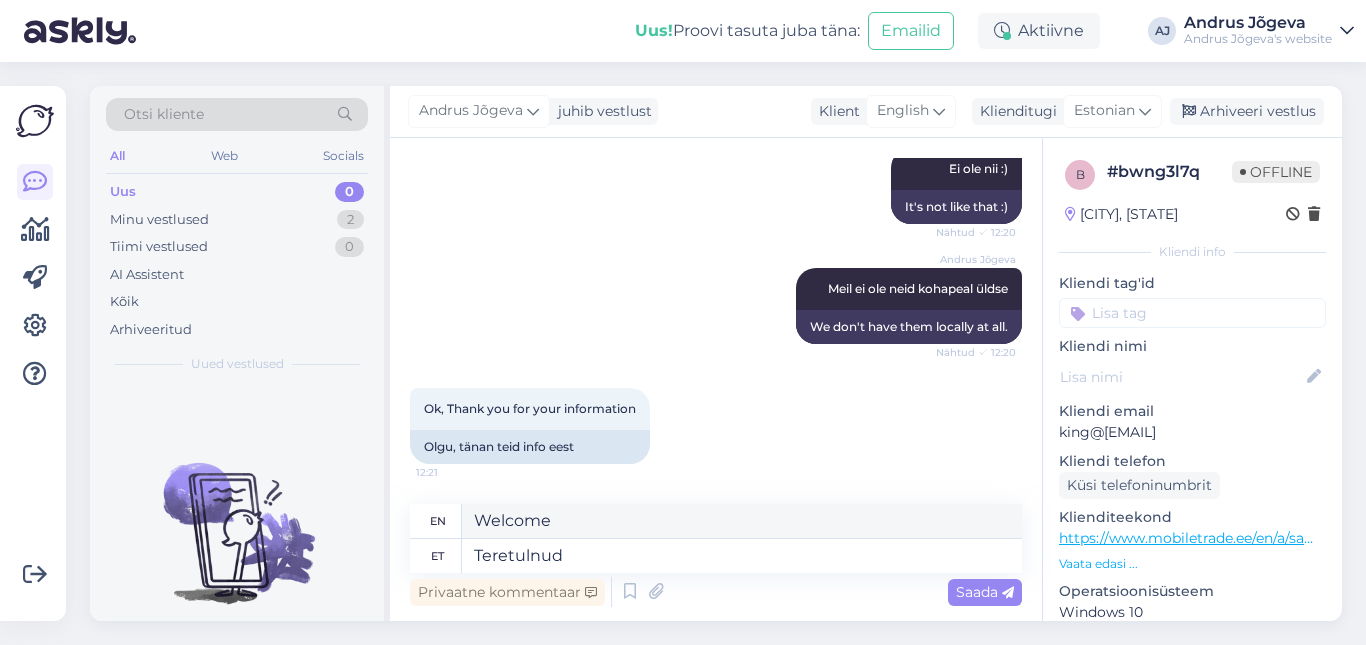 click on "Saada" at bounding box center [985, 592] 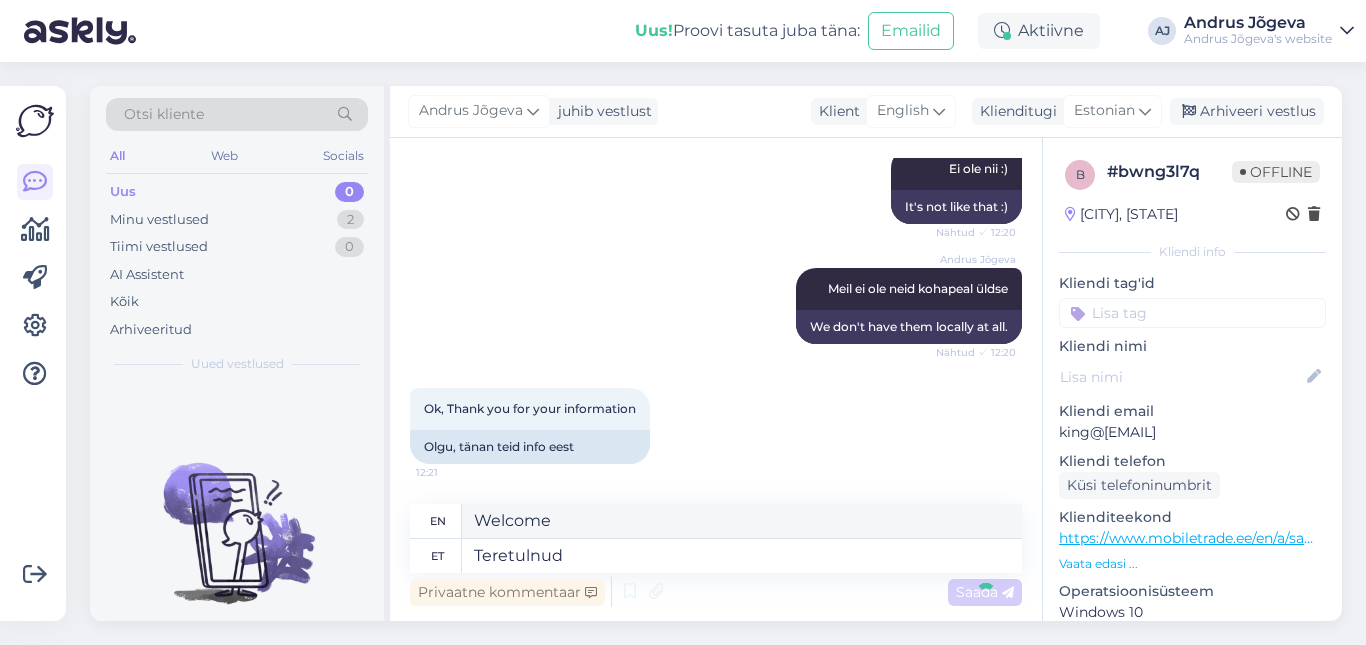 type 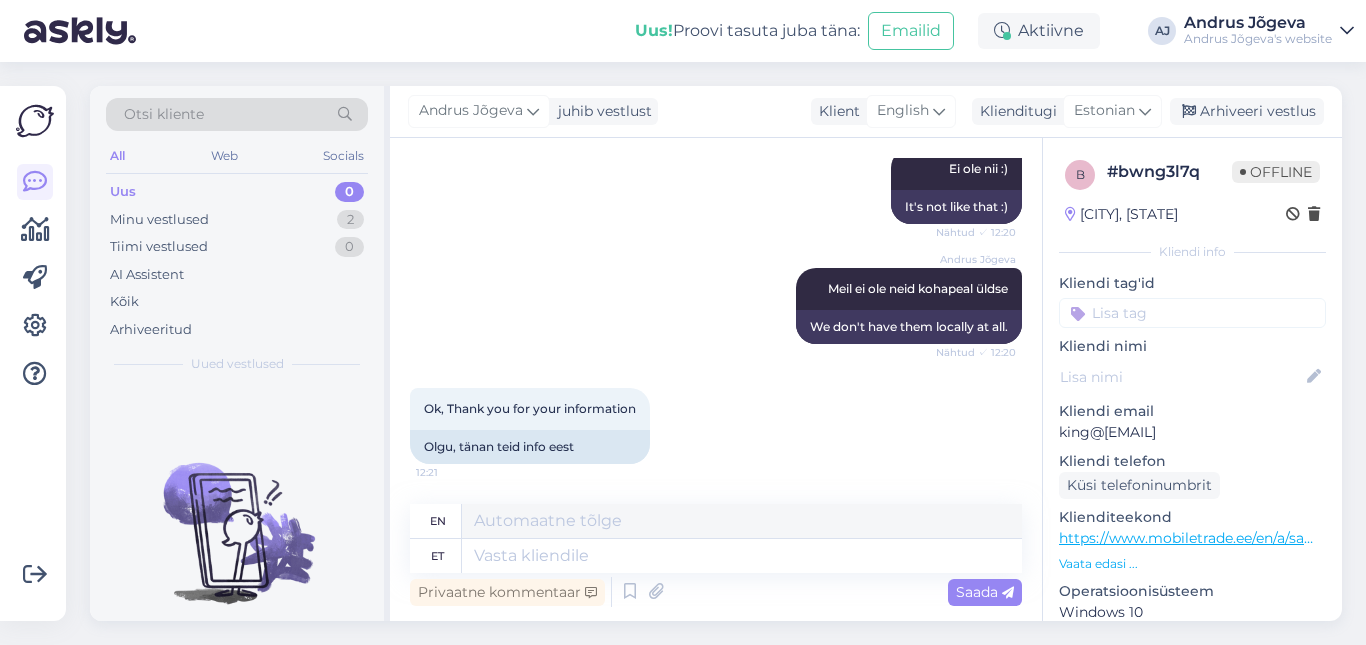 scroll, scrollTop: 1424, scrollLeft: 0, axis: vertical 